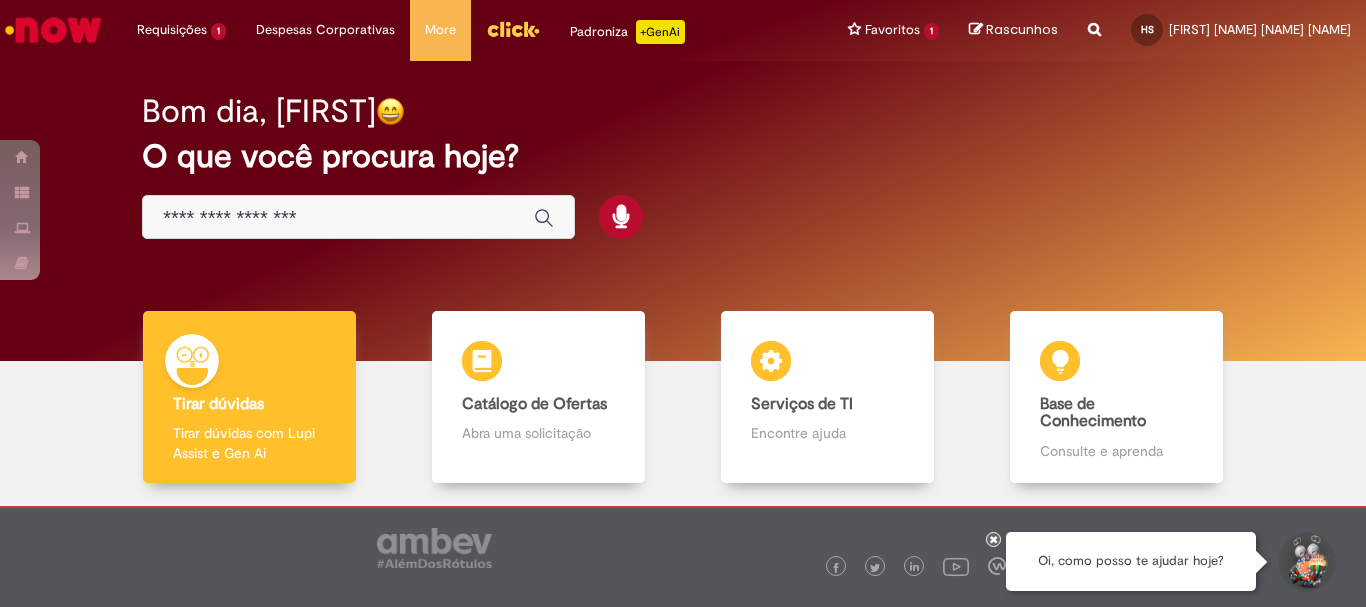 scroll, scrollTop: 0, scrollLeft: 0, axis: both 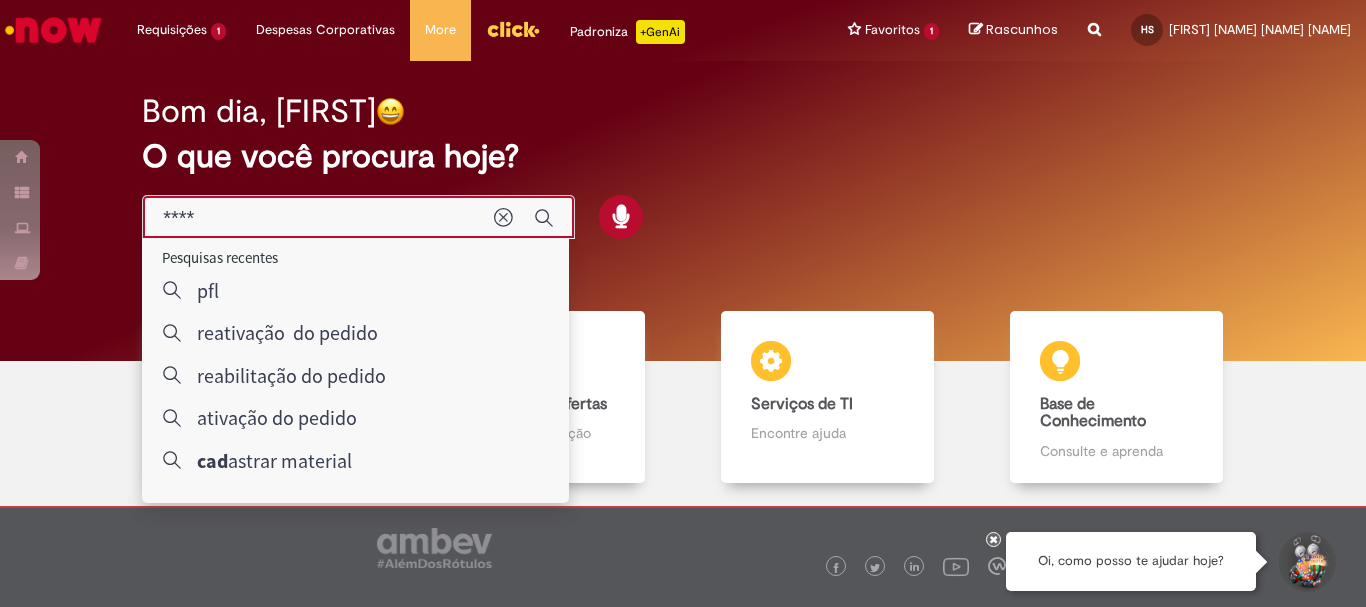 type on "*****" 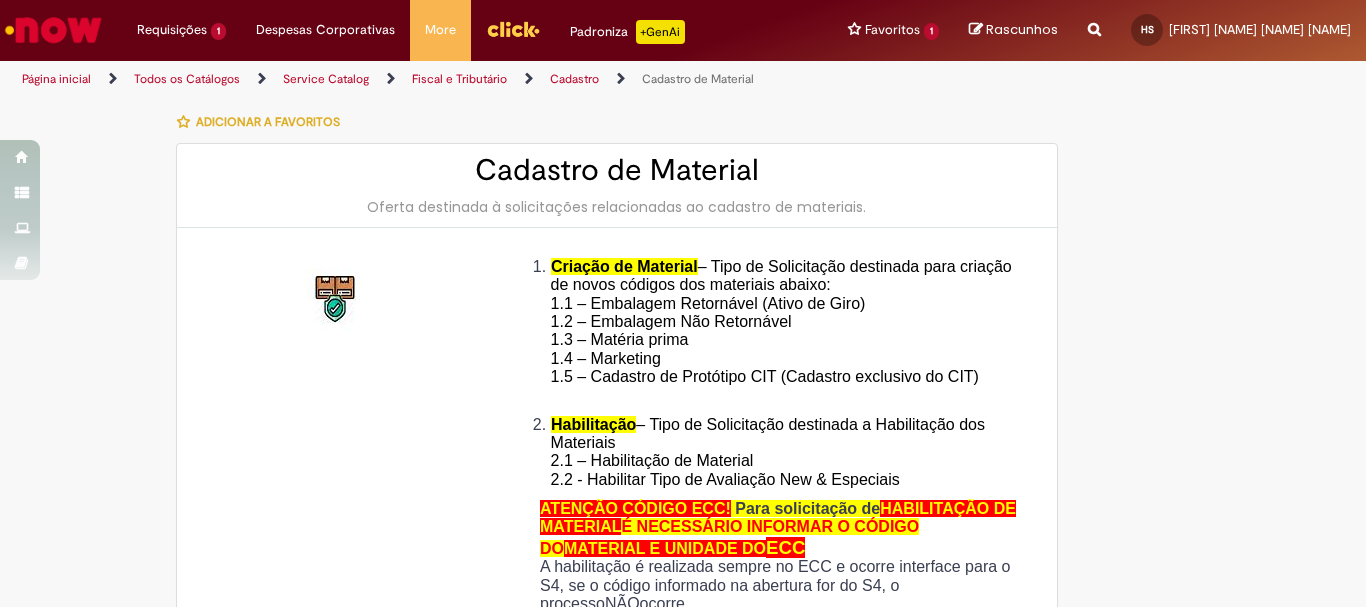 type on "********" 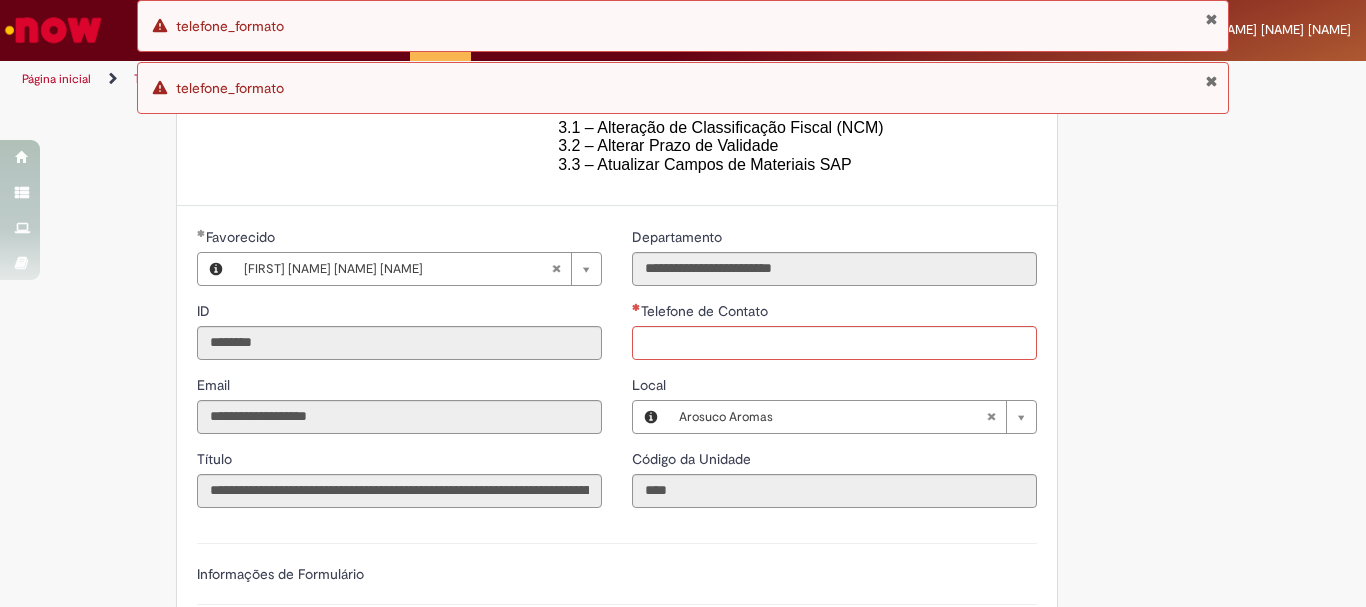 scroll, scrollTop: 800, scrollLeft: 0, axis: vertical 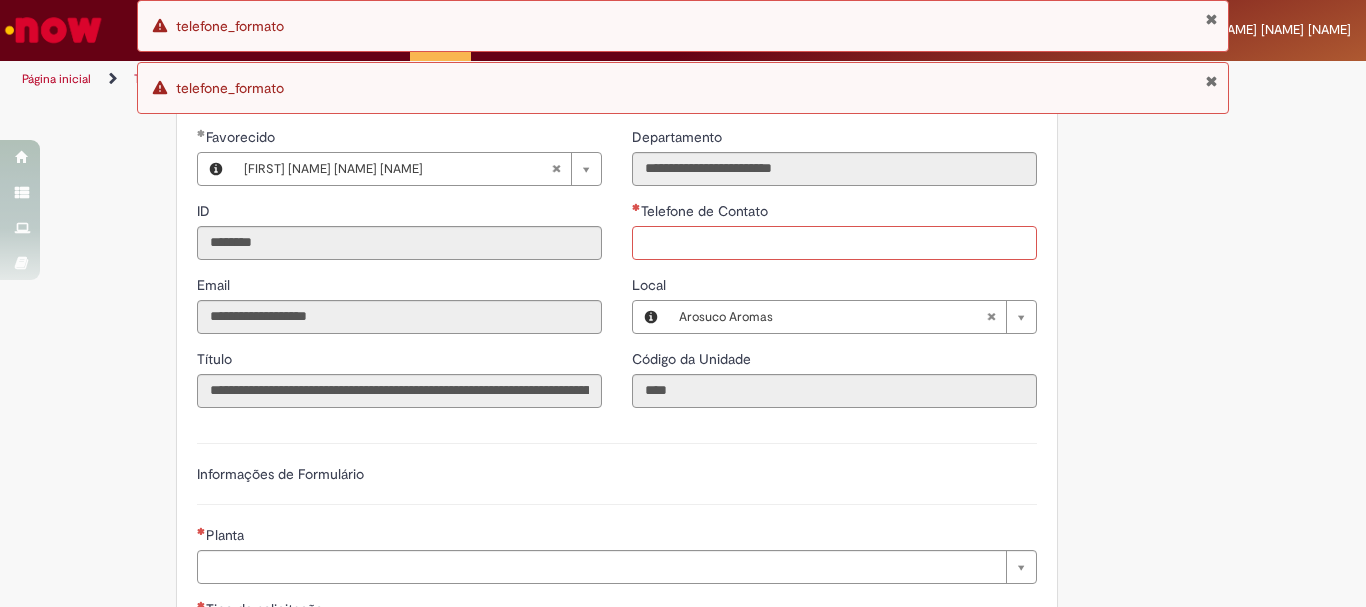 click on "Telefone de Contato" at bounding box center (834, 243) 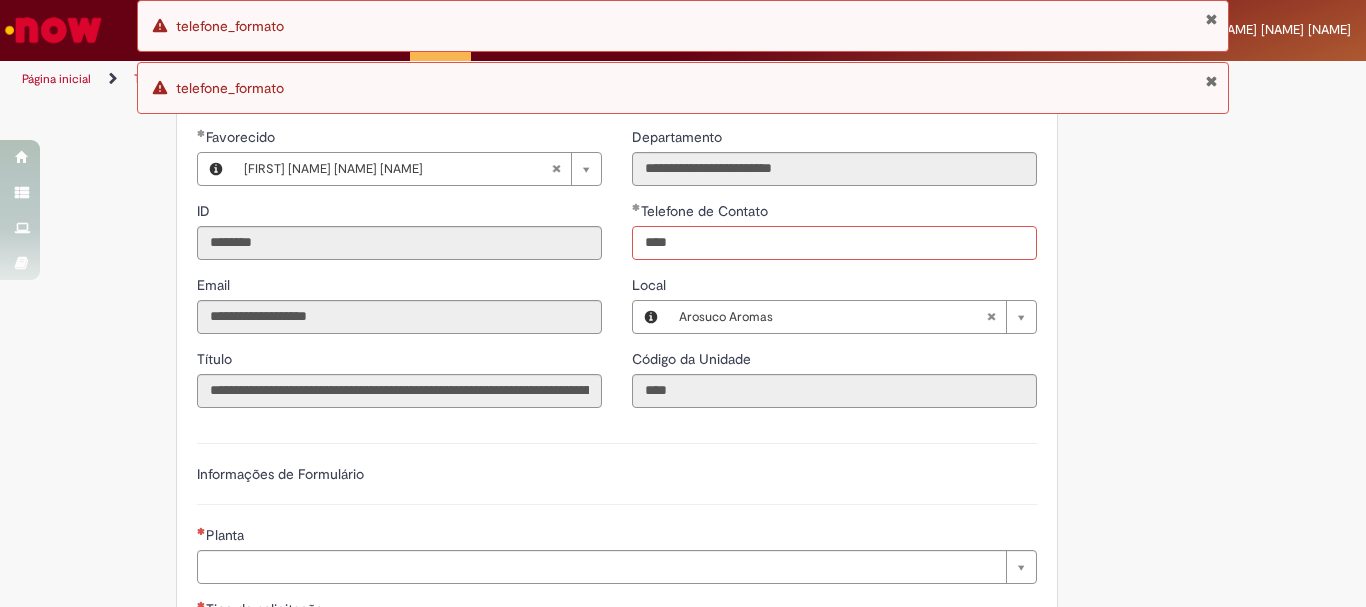 drag, startPoint x: 654, startPoint y: 241, endPoint x: 628, endPoint y: 249, distance: 27.202942 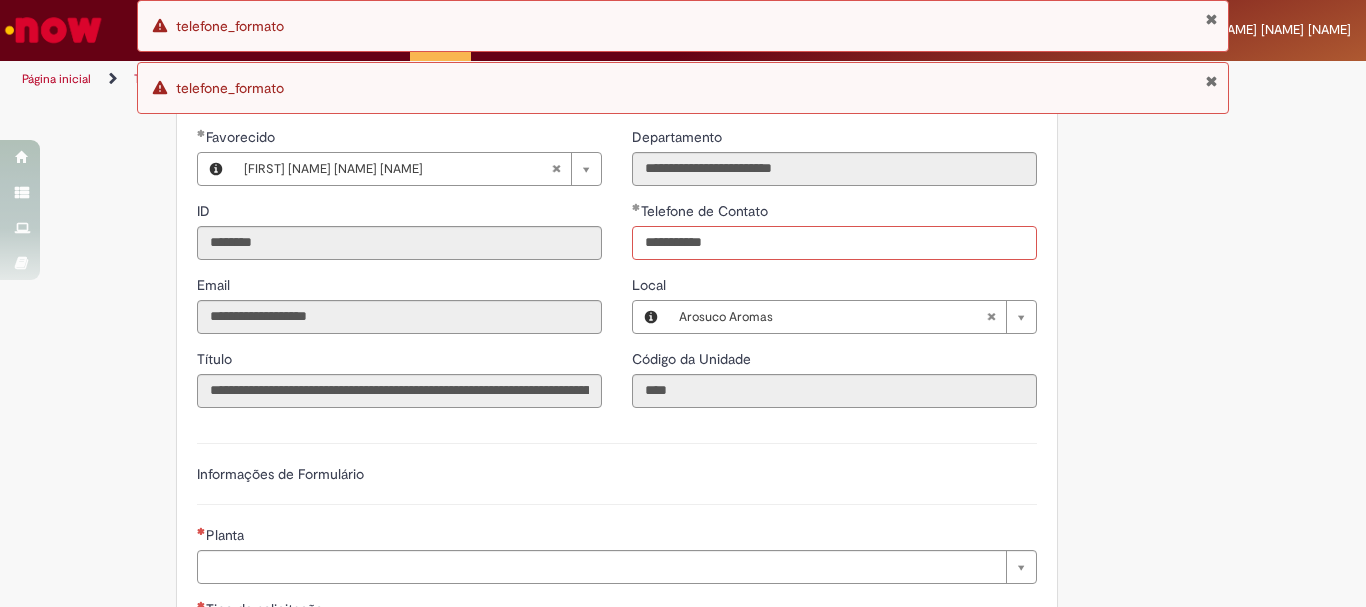 scroll, scrollTop: 1100, scrollLeft: 0, axis: vertical 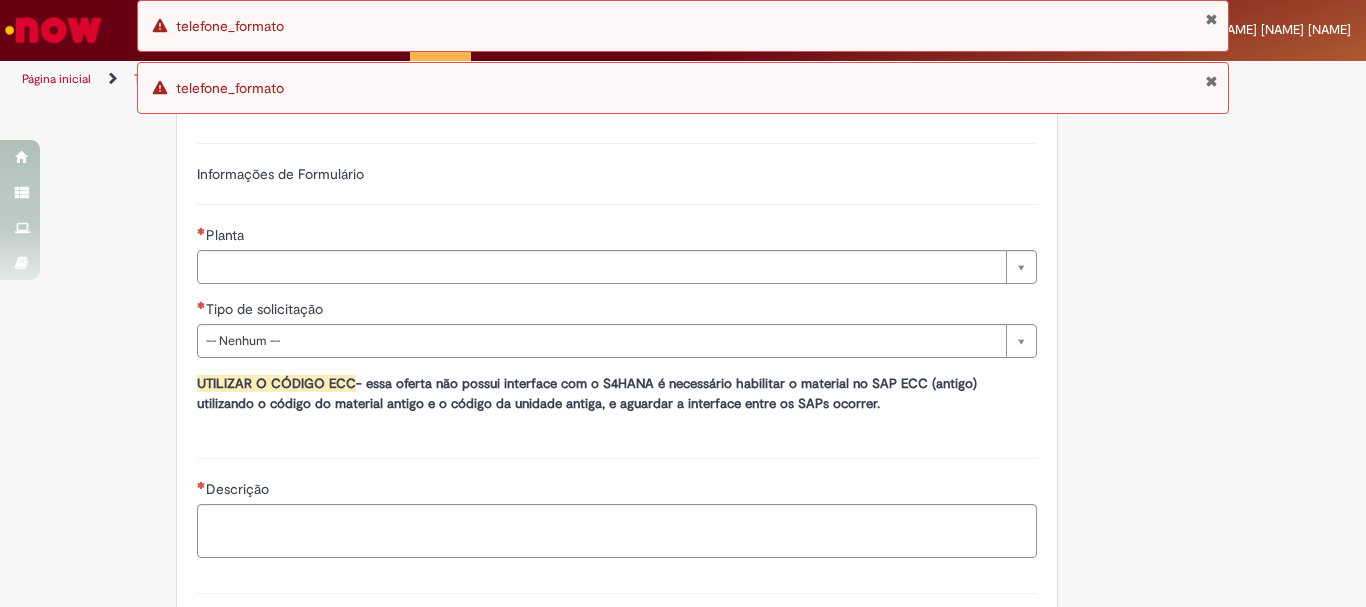 type on "**********" 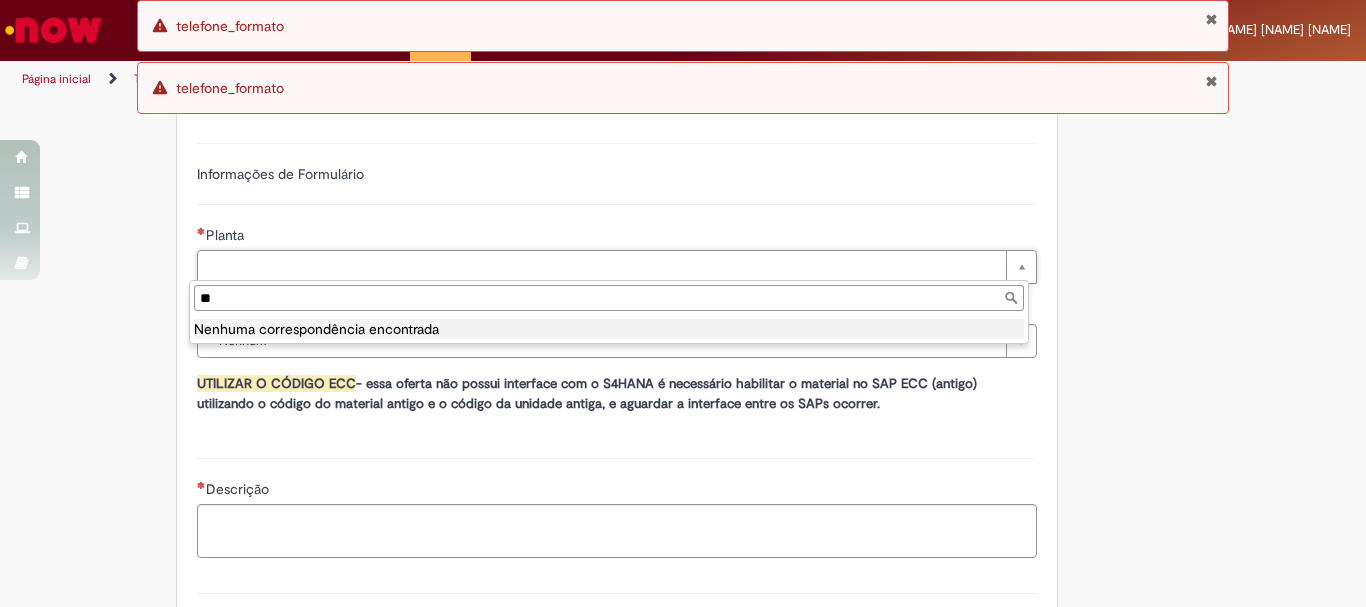 type on "*" 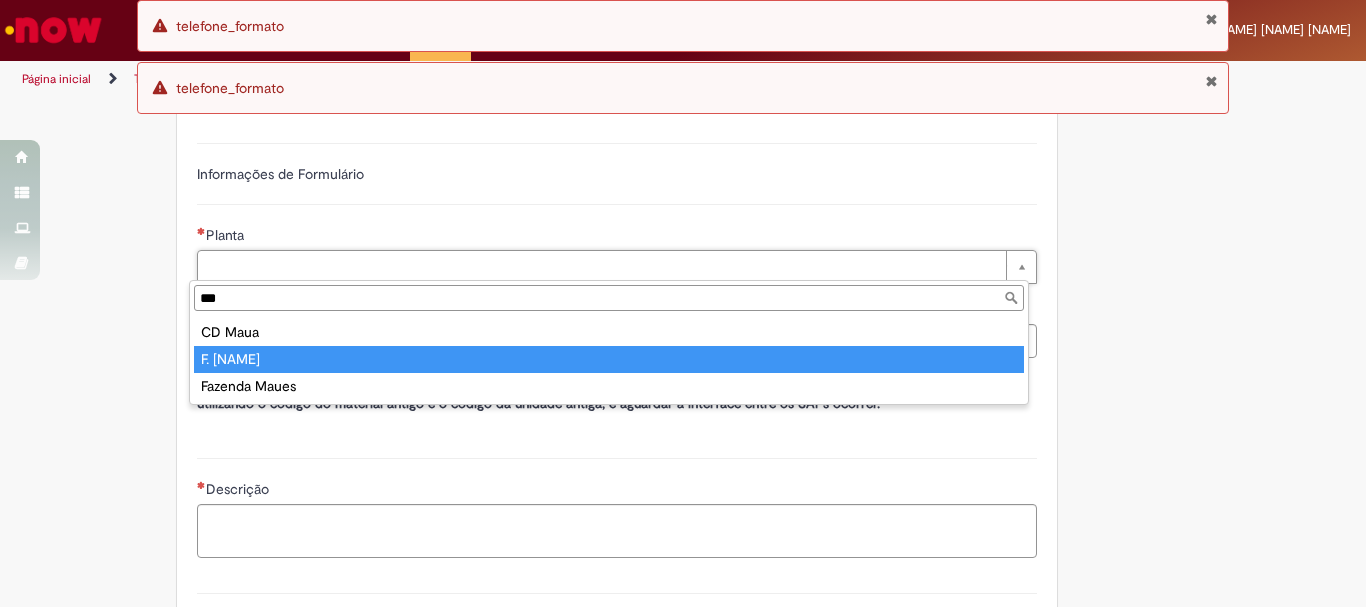 type on "***" 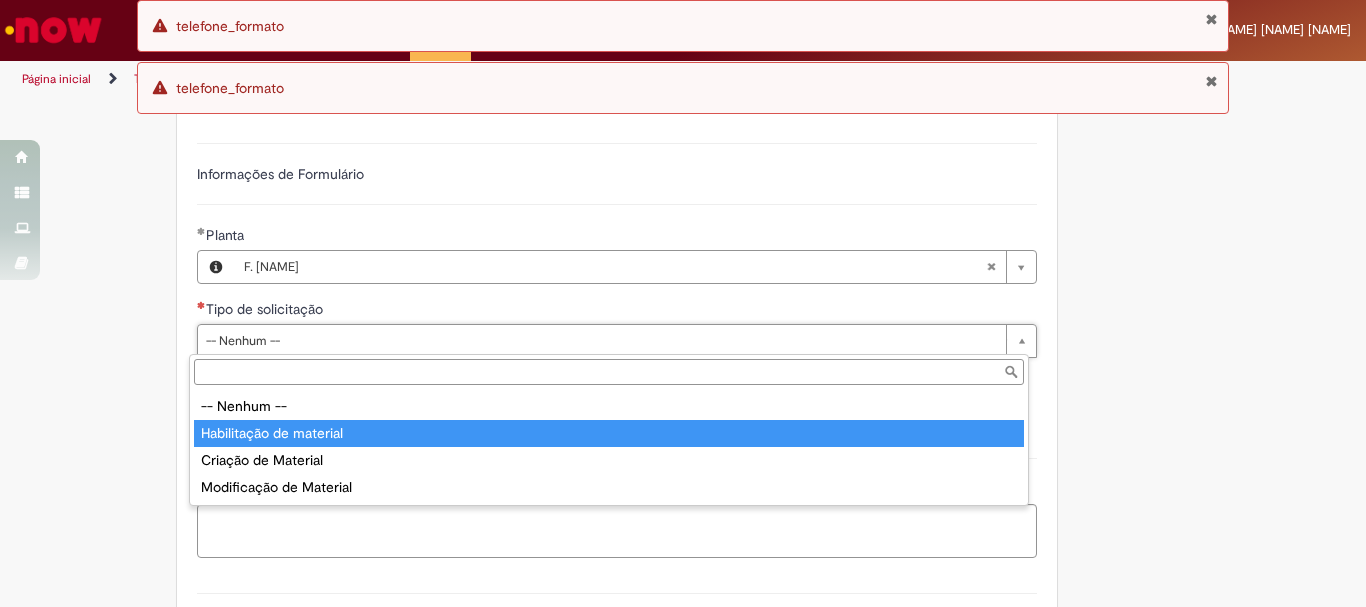 type on "**********" 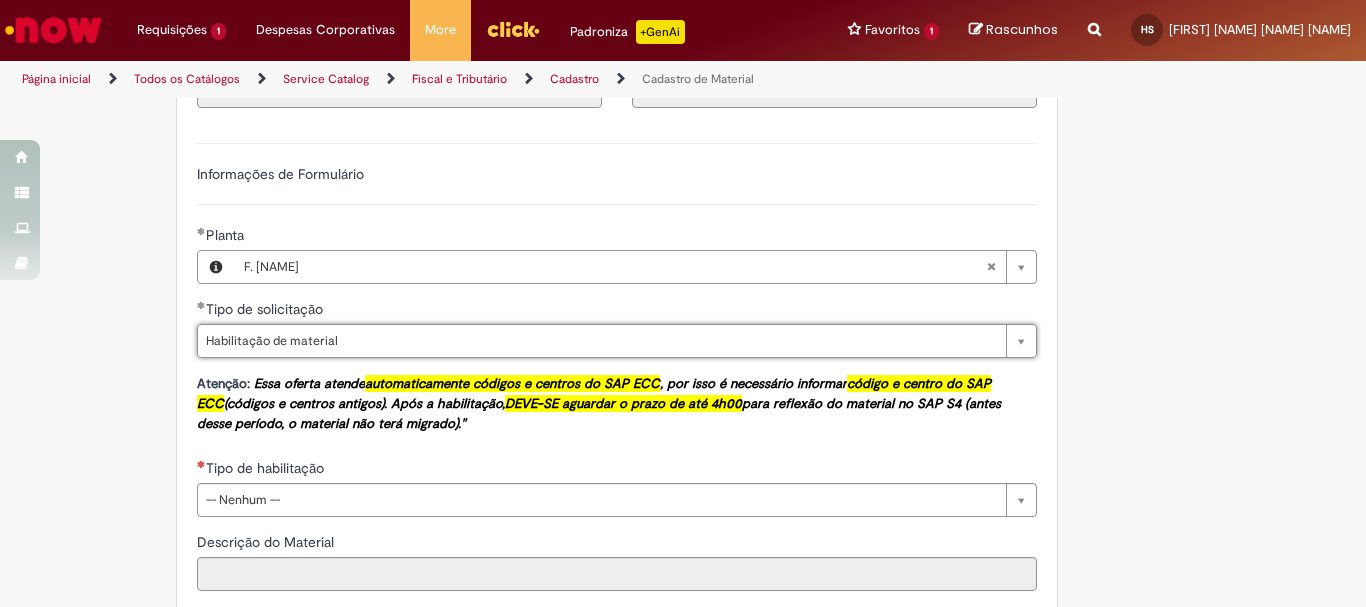 scroll, scrollTop: 1200, scrollLeft: 0, axis: vertical 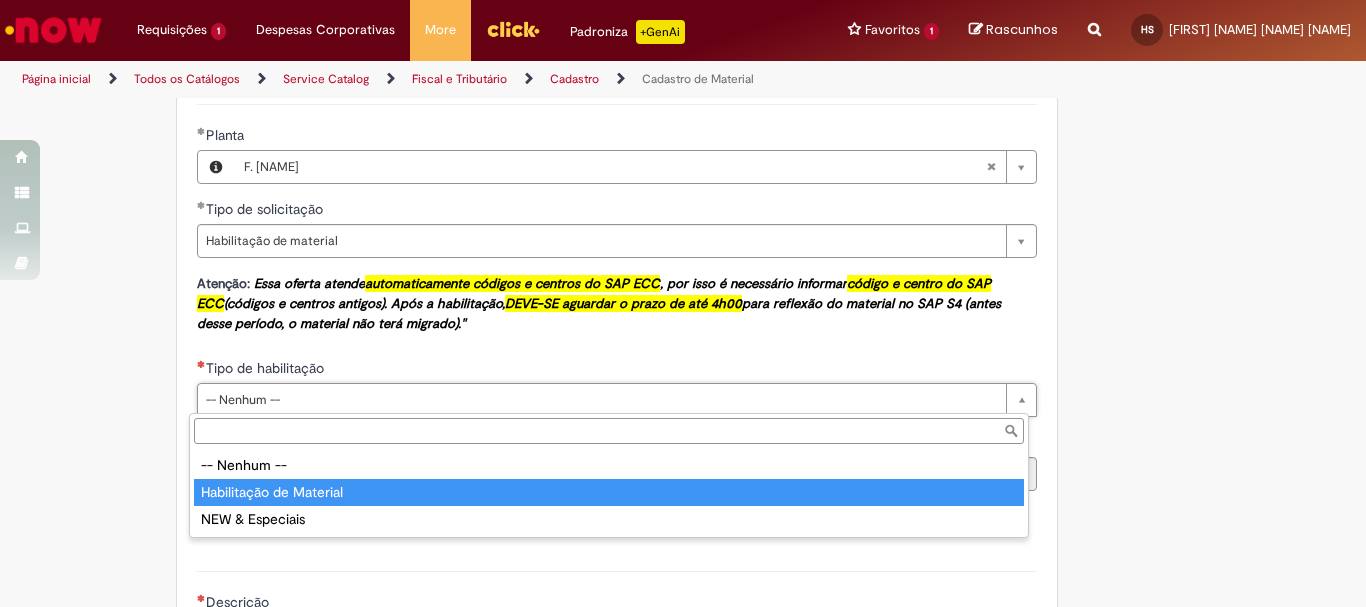 type on "**********" 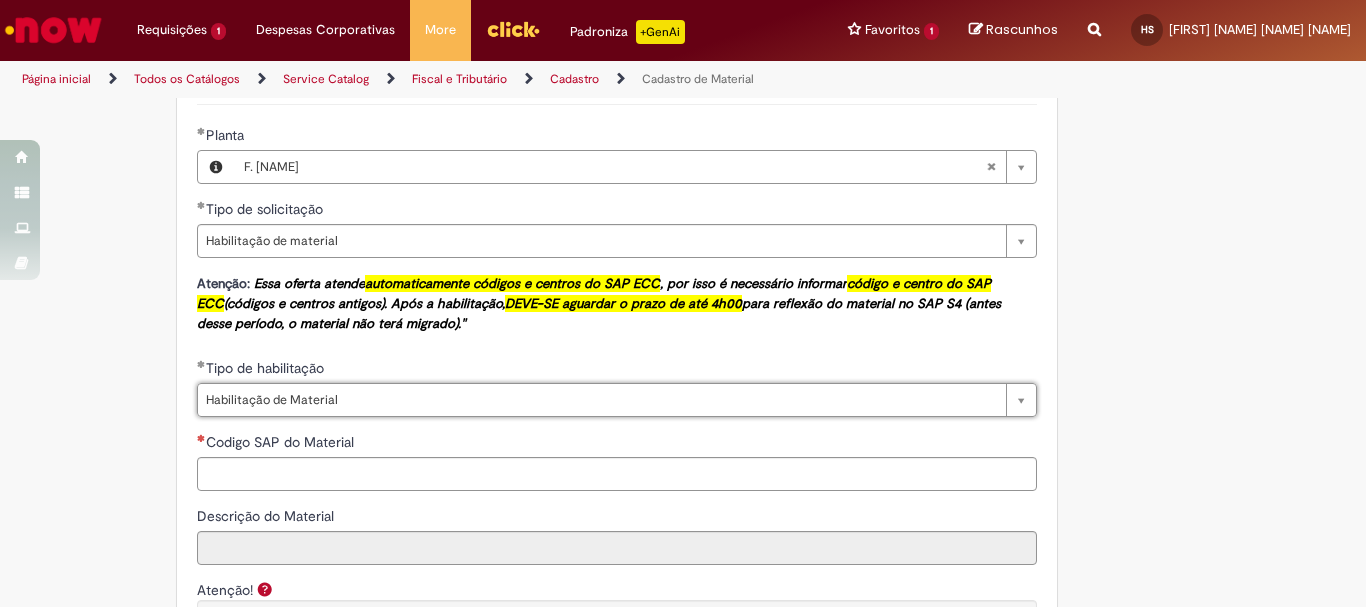 scroll, scrollTop: 1400, scrollLeft: 0, axis: vertical 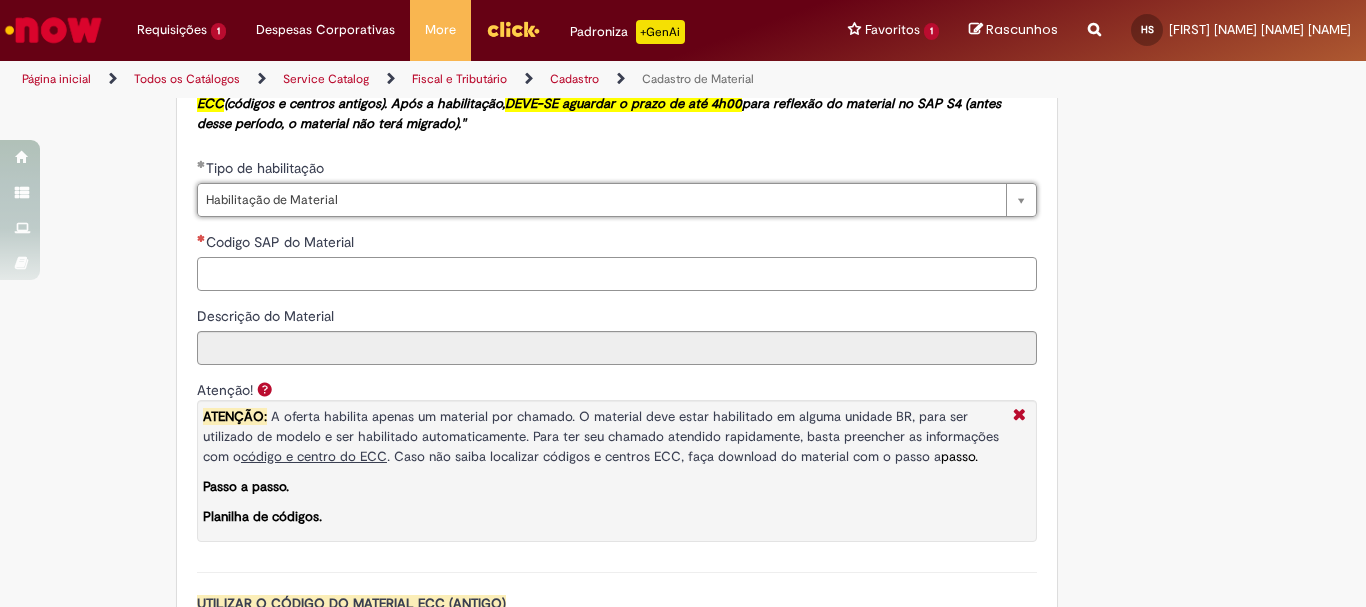 click on "Codigo SAP do Material" at bounding box center [617, 274] 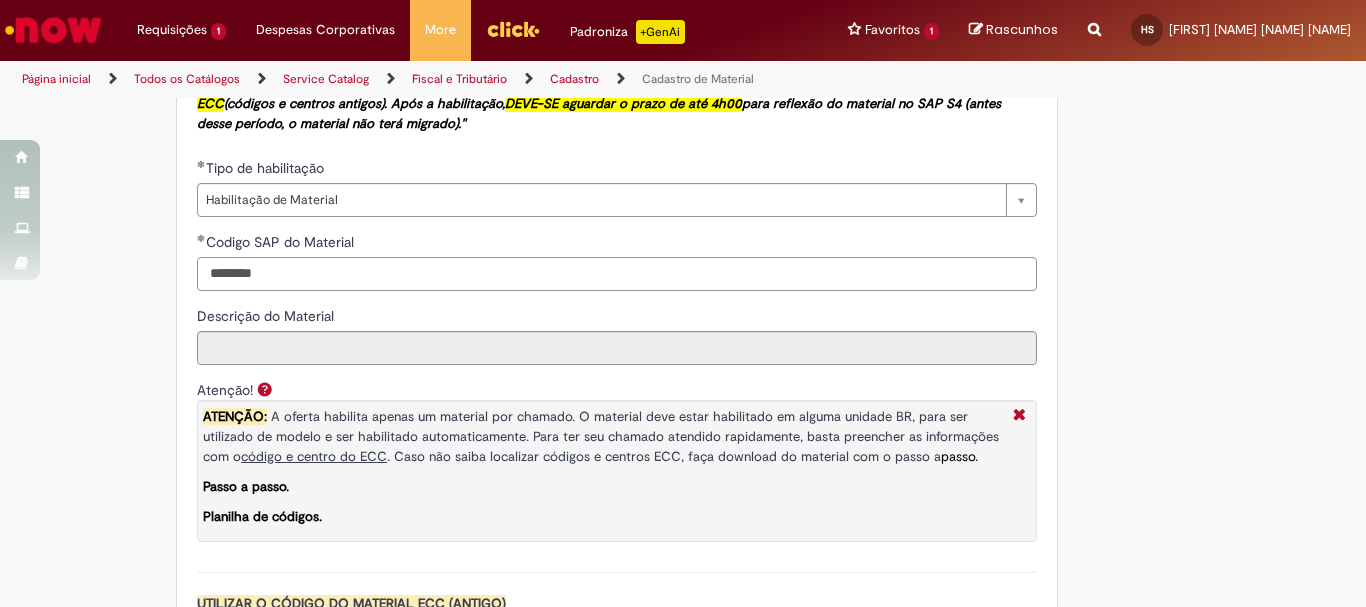 scroll, scrollTop: 1600, scrollLeft: 0, axis: vertical 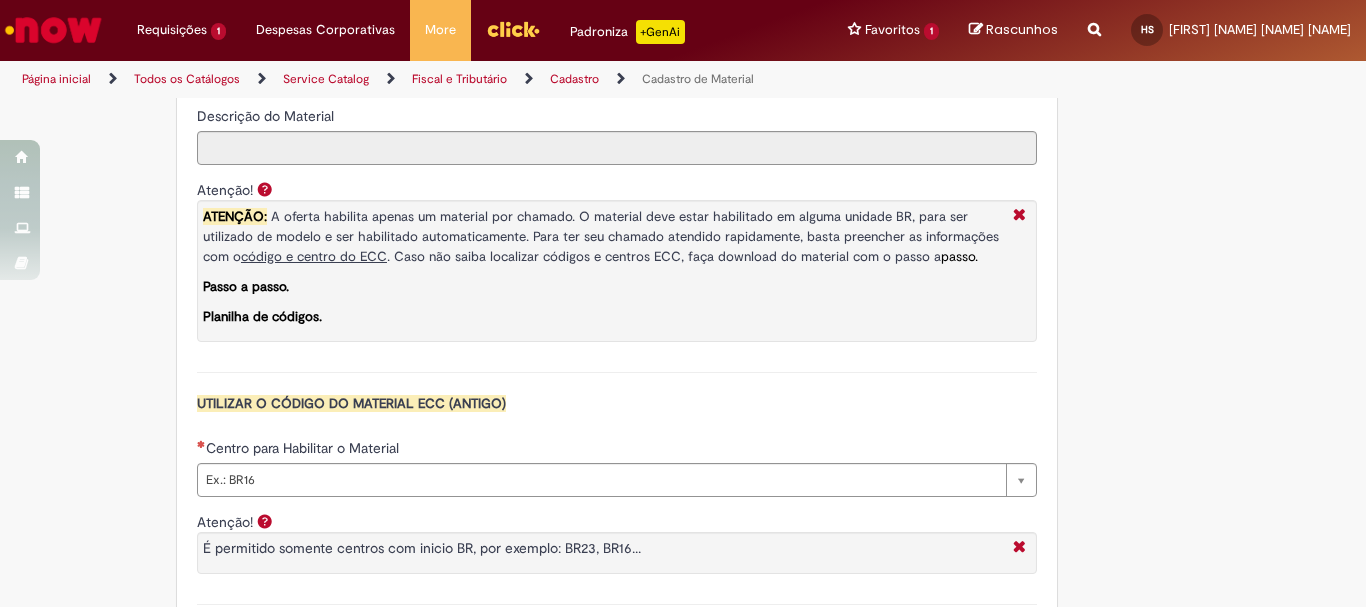 type on "********" 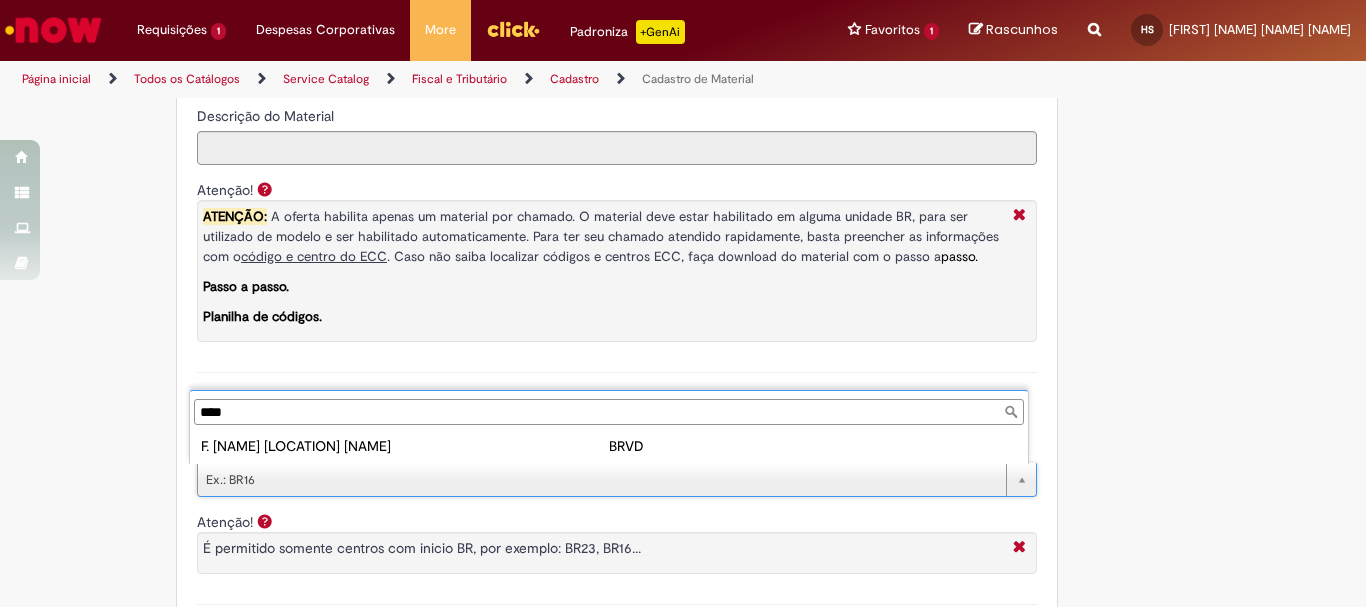drag, startPoint x: 239, startPoint y: 418, endPoint x: 69, endPoint y: 402, distance: 170.75128 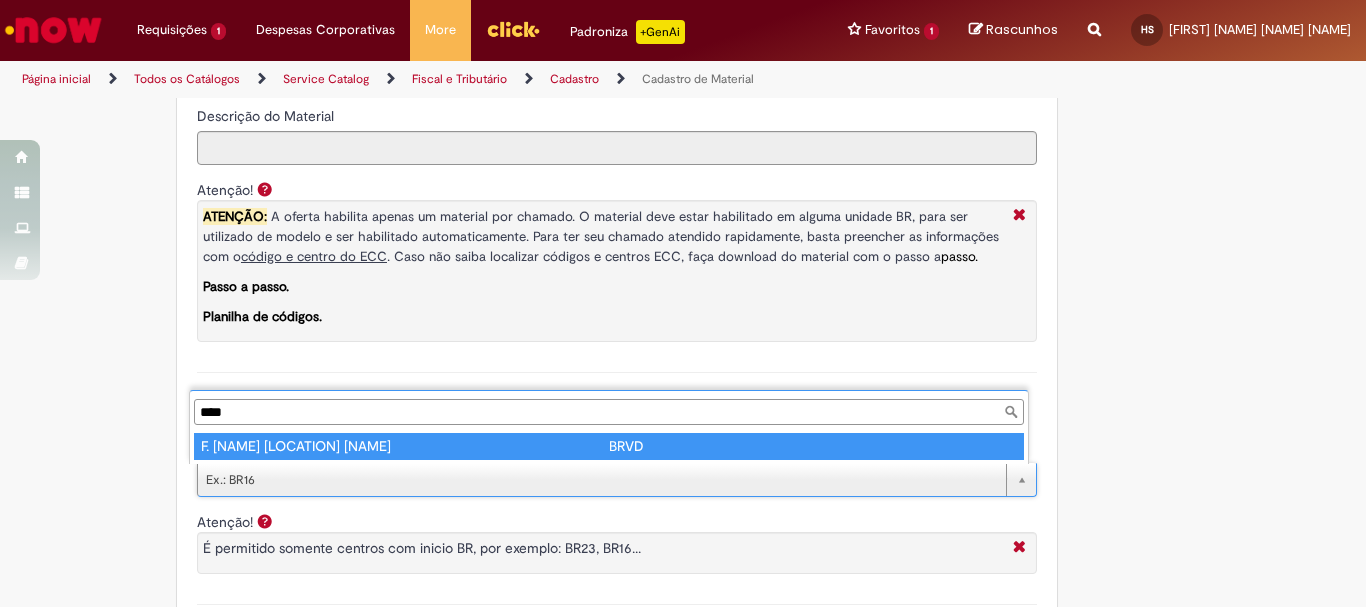 drag, startPoint x: 246, startPoint y: 412, endPoint x: 162, endPoint y: 404, distance: 84.38009 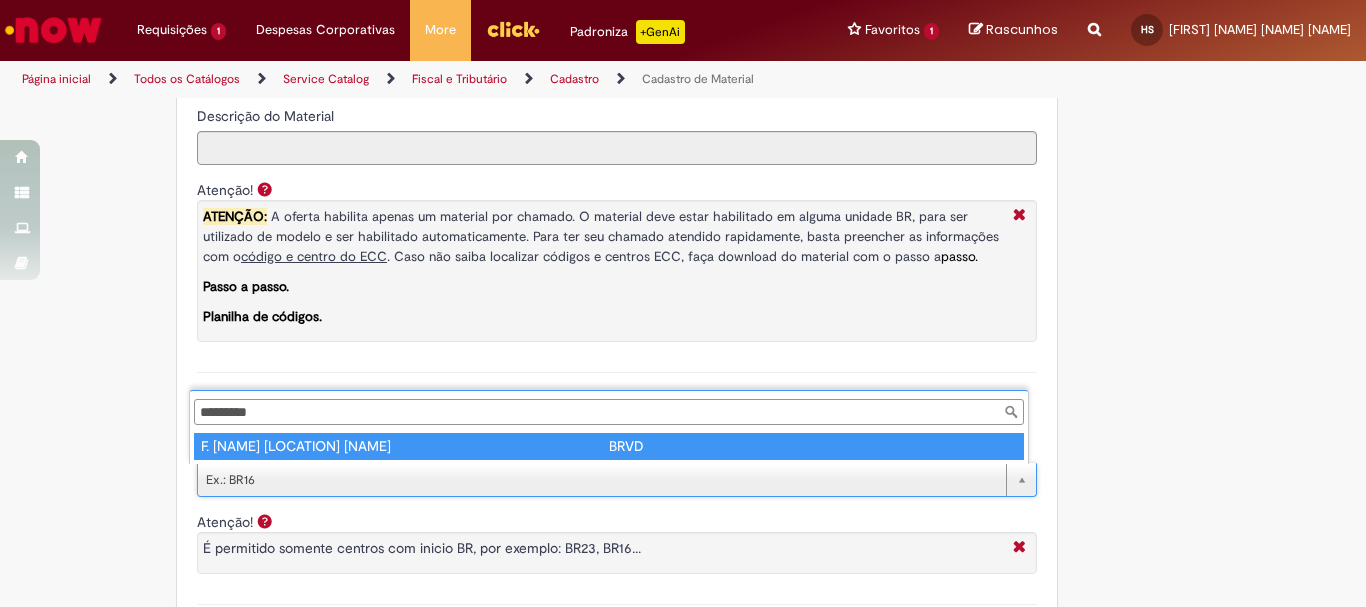 type on "****" 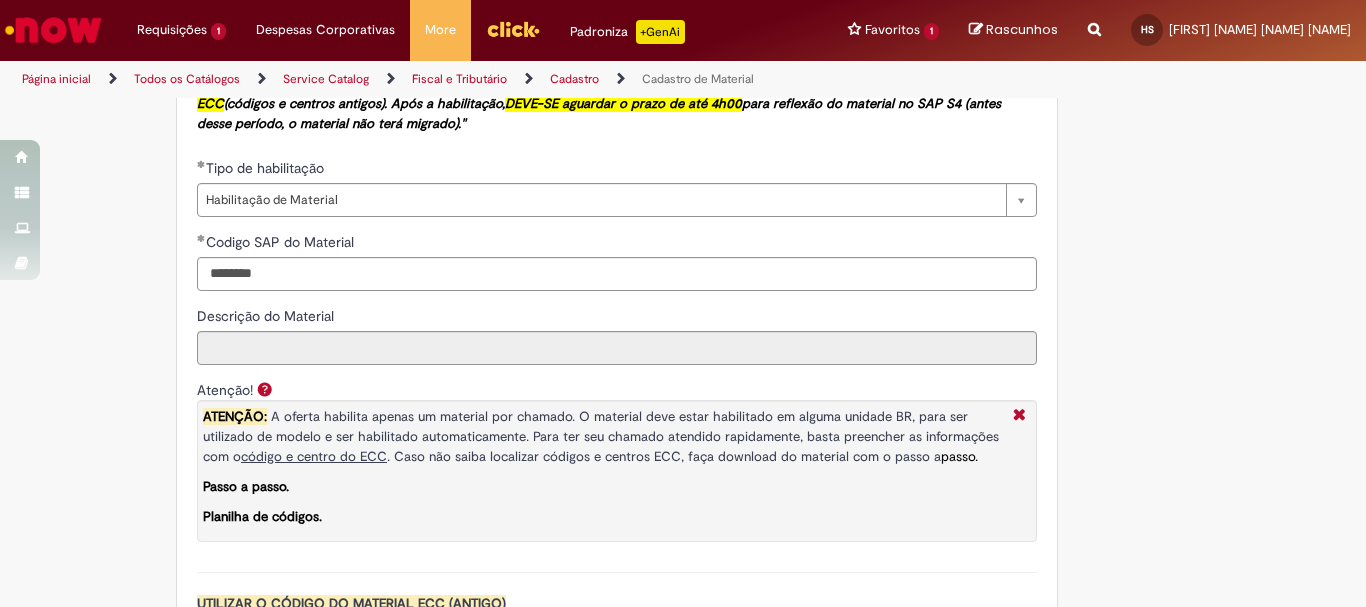 scroll, scrollTop: 1600, scrollLeft: 0, axis: vertical 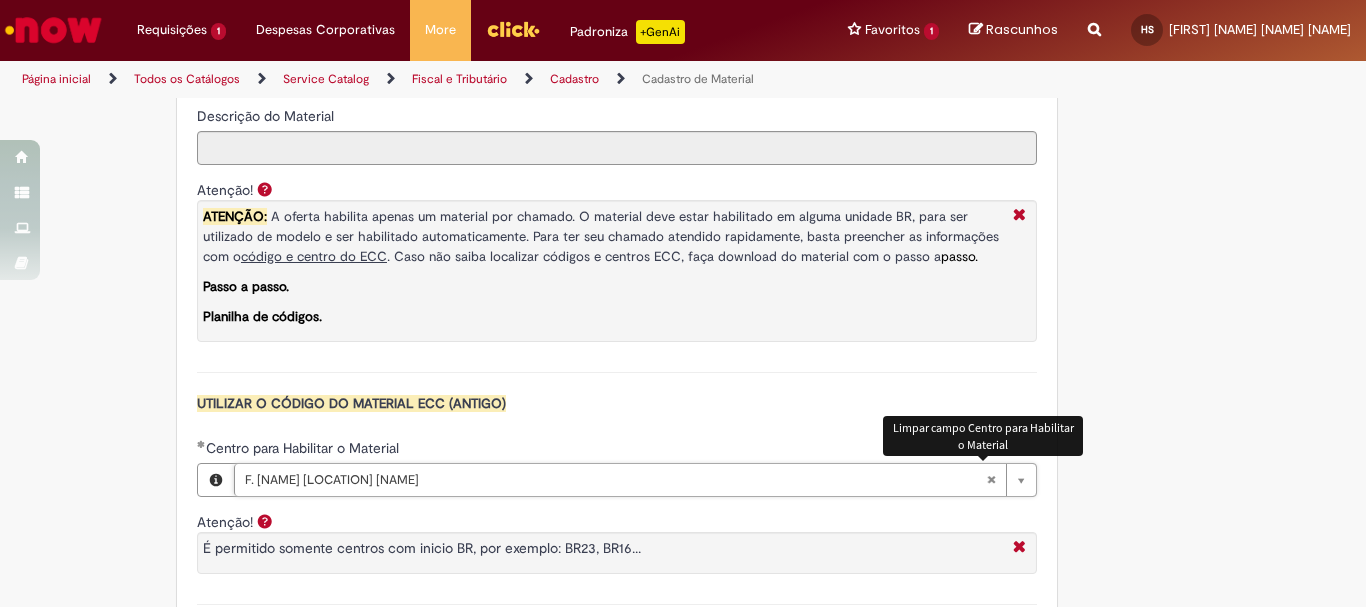 click at bounding box center [991, 480] 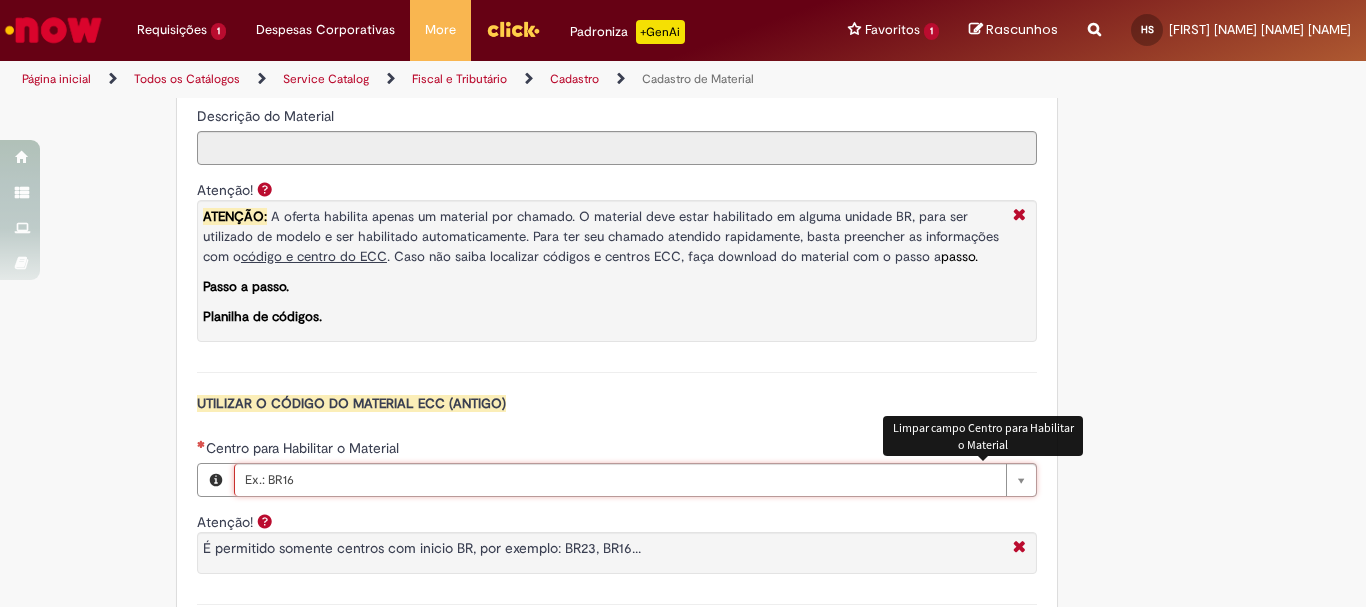 scroll, scrollTop: 0, scrollLeft: 0, axis: both 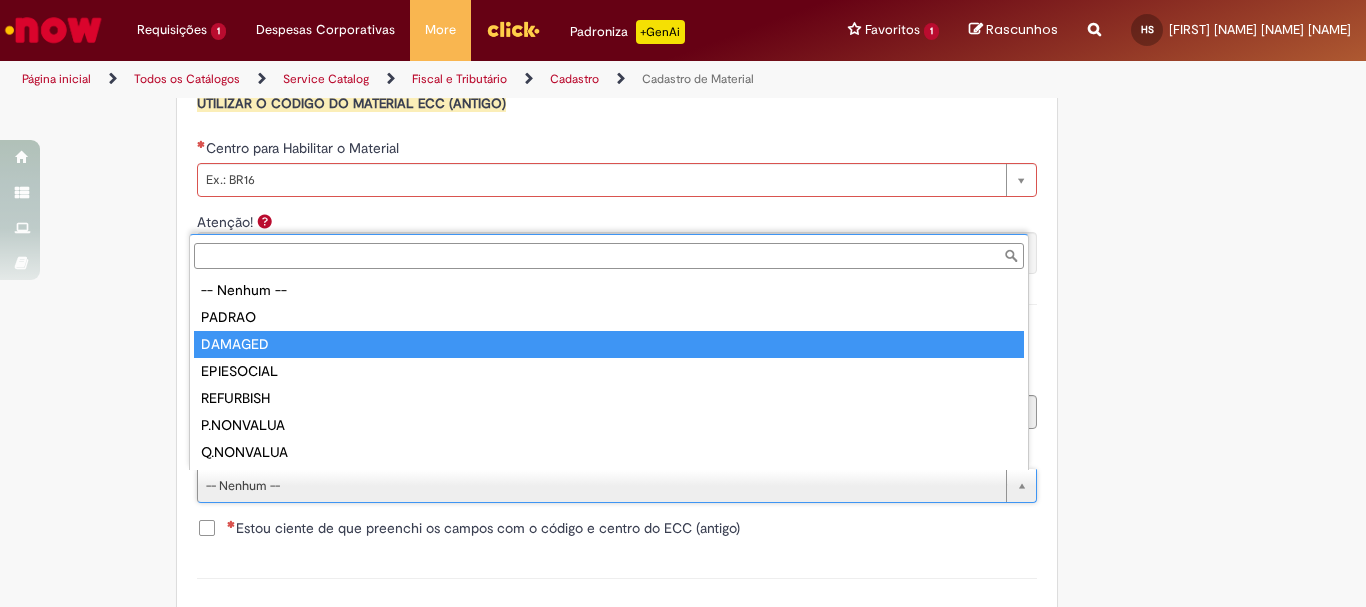 type on "*******" 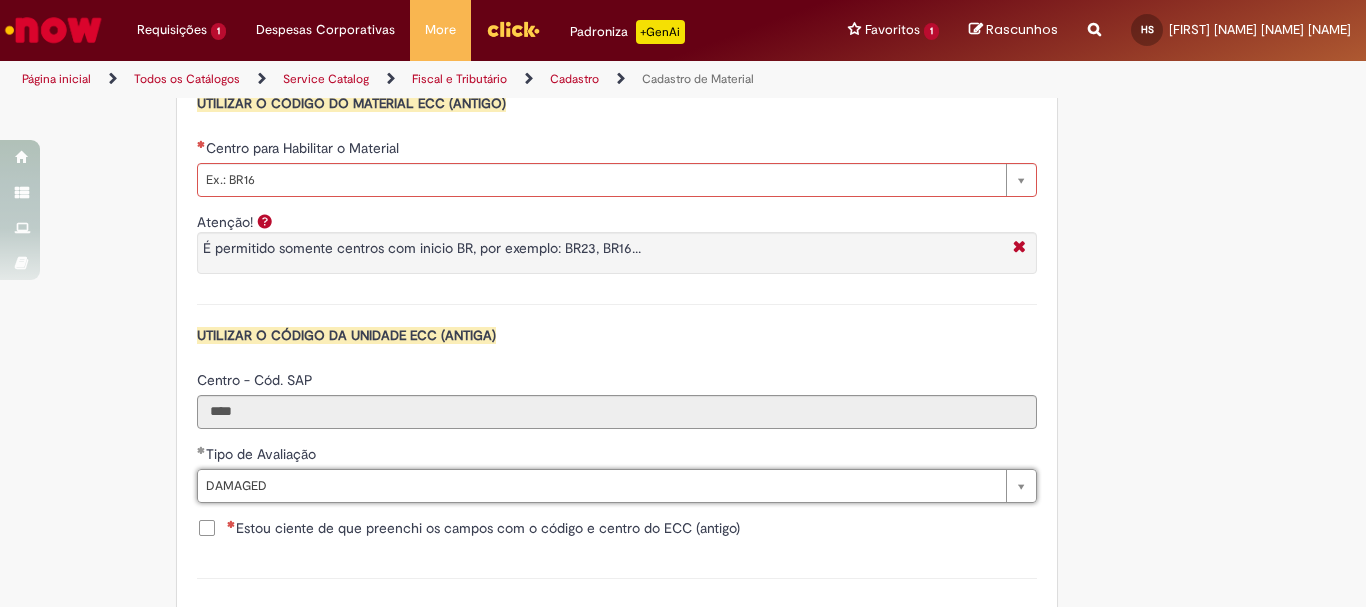 scroll, scrollTop: 2100, scrollLeft: 0, axis: vertical 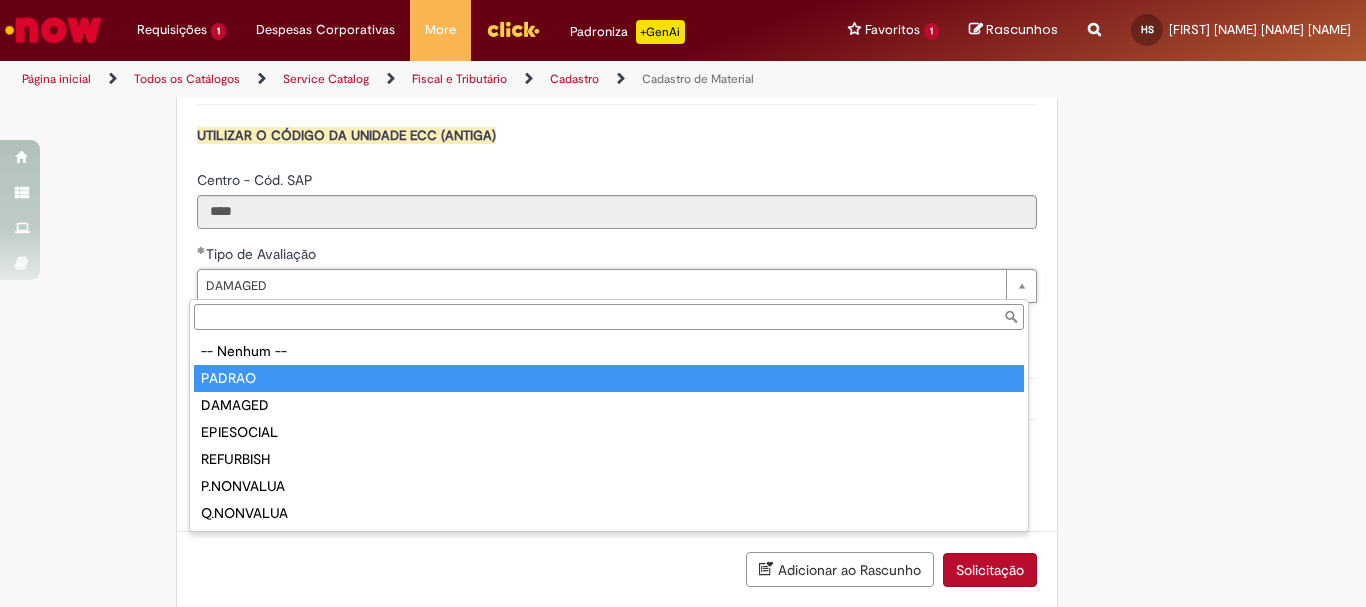 type on "******" 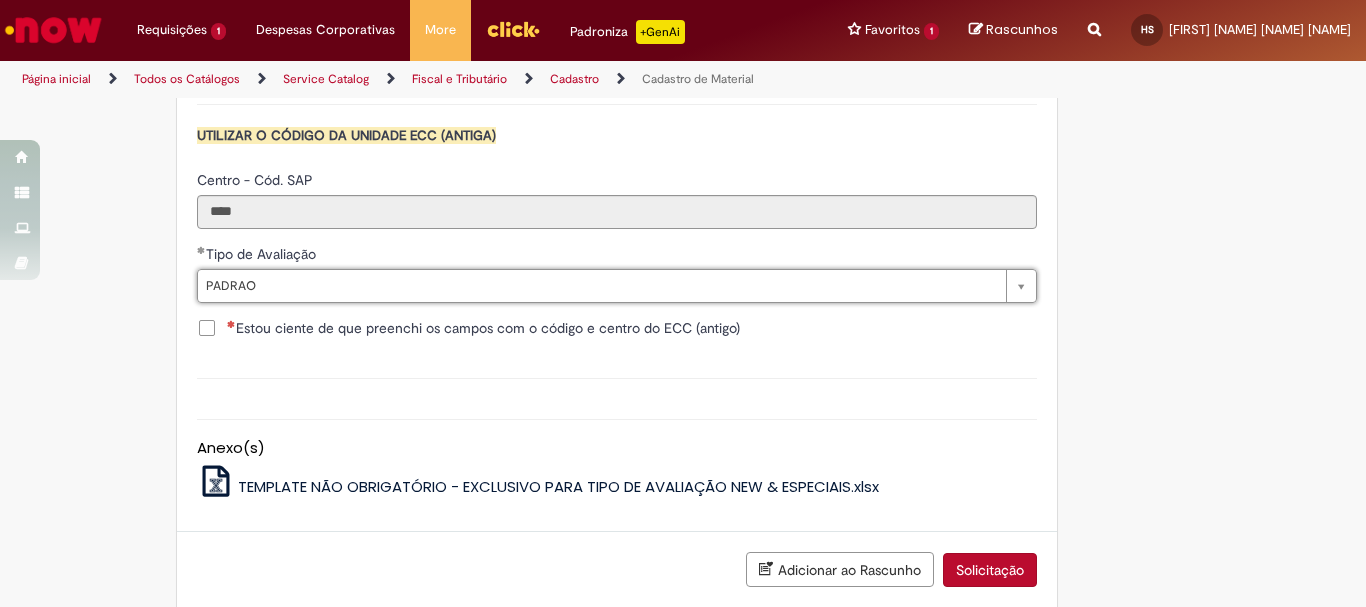 scroll, scrollTop: 0, scrollLeft: 54, axis: horizontal 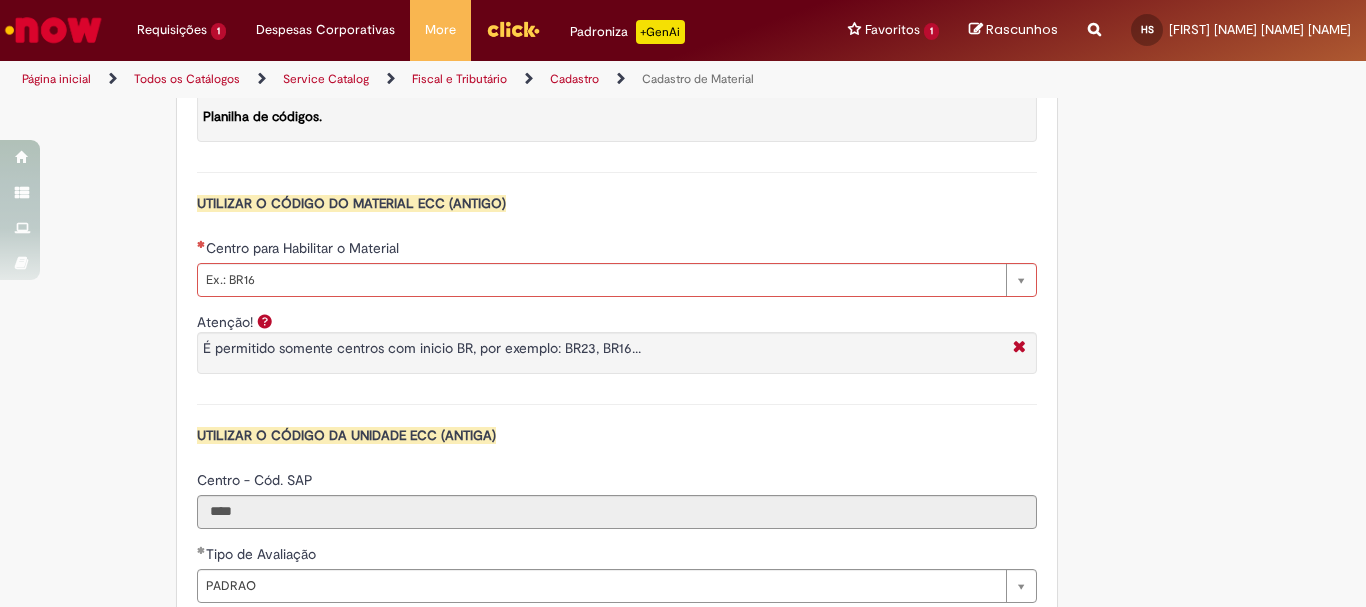 drag, startPoint x: 260, startPoint y: 282, endPoint x: 185, endPoint y: 279, distance: 75.059975 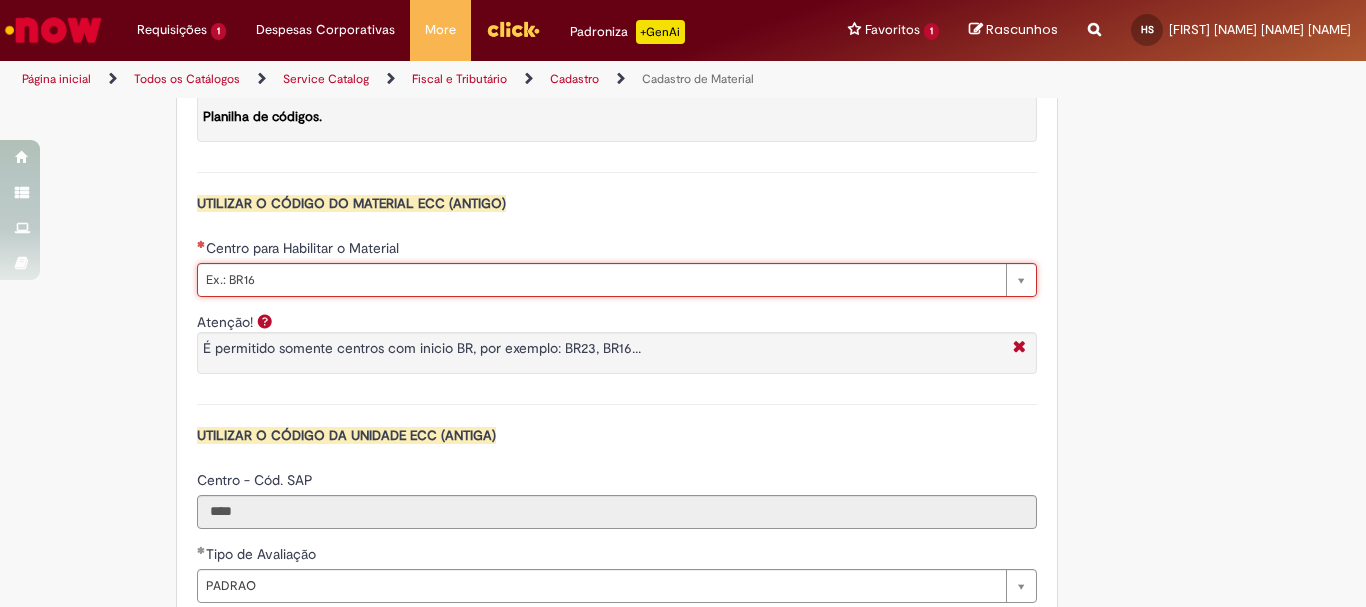 scroll, scrollTop: 1500, scrollLeft: 0, axis: vertical 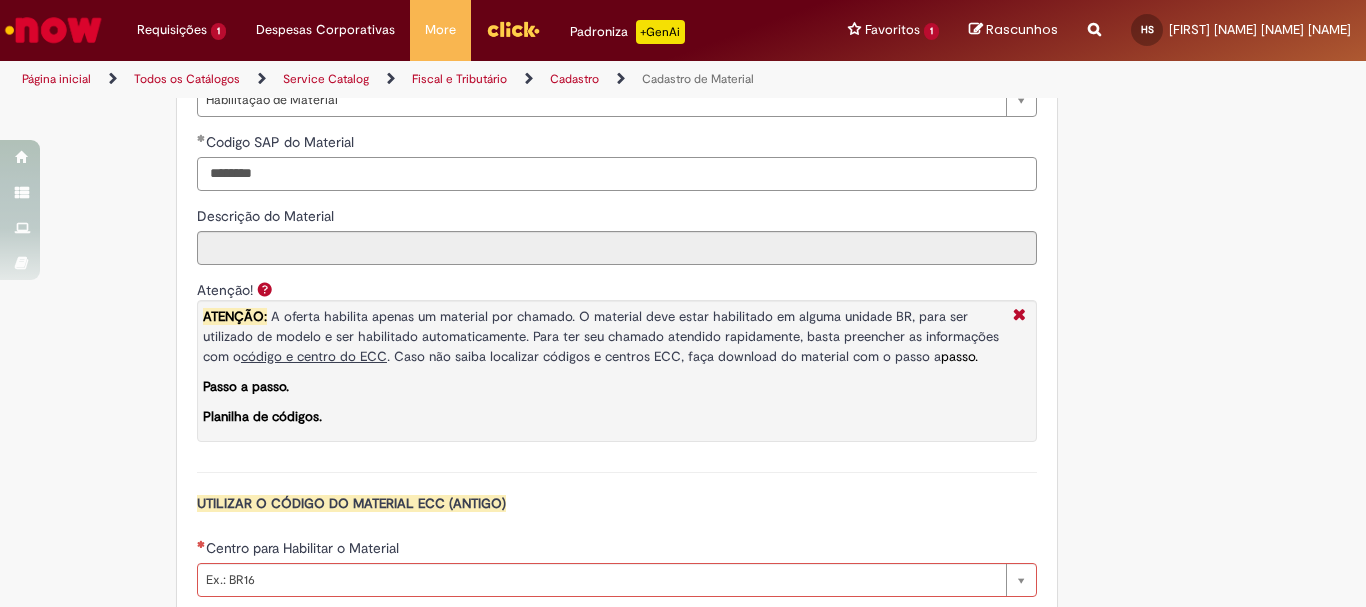 drag, startPoint x: 309, startPoint y: 181, endPoint x: 61, endPoint y: 171, distance: 248.20154 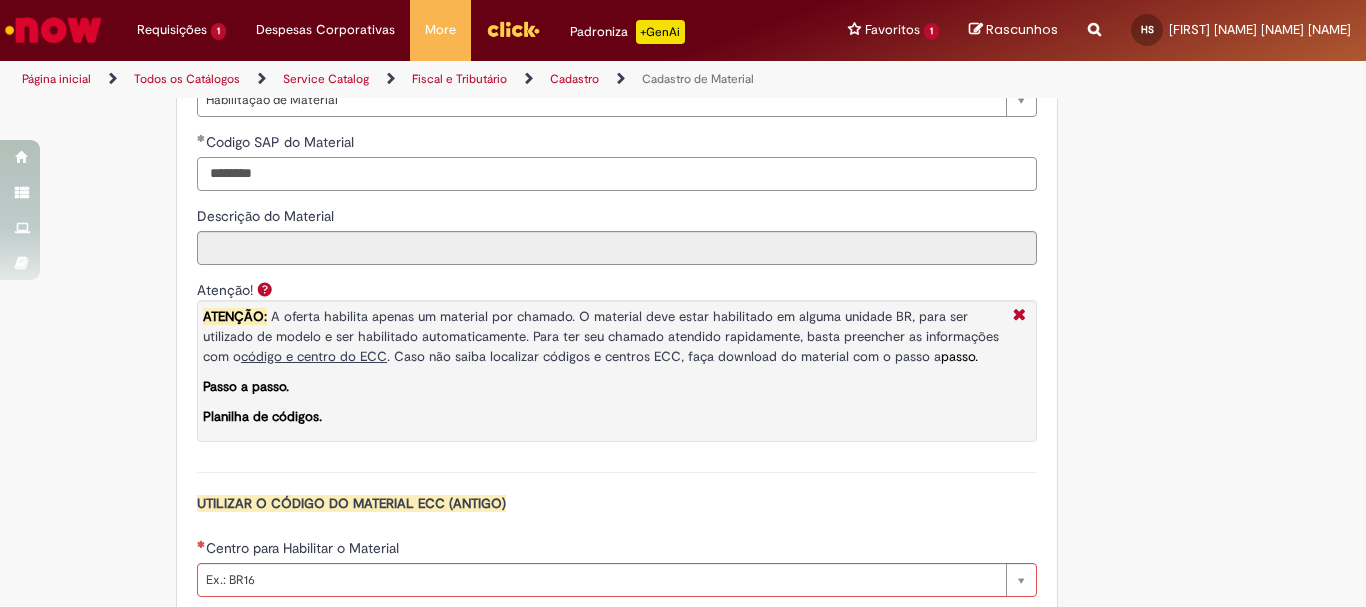 click on "Adicionar a Favoritos
Cadastro de Material
Oferta destinada à solicitações relacionadas ao cadastro de materiais.
Criação de Material  – Tipo de Solicitação destinada para criação de novos códigos dos materiais abaixo:       1.1 – Embalagem Retornável (Ativo de Giro)       1.2 – Embalagem Não Retornável        1.3 – Matéria prima       1.4 – Marketing       1.5 – Cadastro de Protótipo CIT (Cadastro exclusivo do CIT)
Habilitação  – Tipo de Solicitação destinada a Habilitação dos Materiais       2.1 – Habilitação de Material       2.2 - Habilitar Tipo de Avaliação New & Especiais
ATENÇÃO CÓDIGO ECC!   Para solicitação de  HABILITAÇÃO DE MATERIAL  É NECESSÁRIO INFORMAR O CÓDIGO DO  MATERIAL E UNIDADE DO  ECC
NÃO  ocorre.
ATENÇÃO INTERFACE!
Modificação" at bounding box center (585, -42) 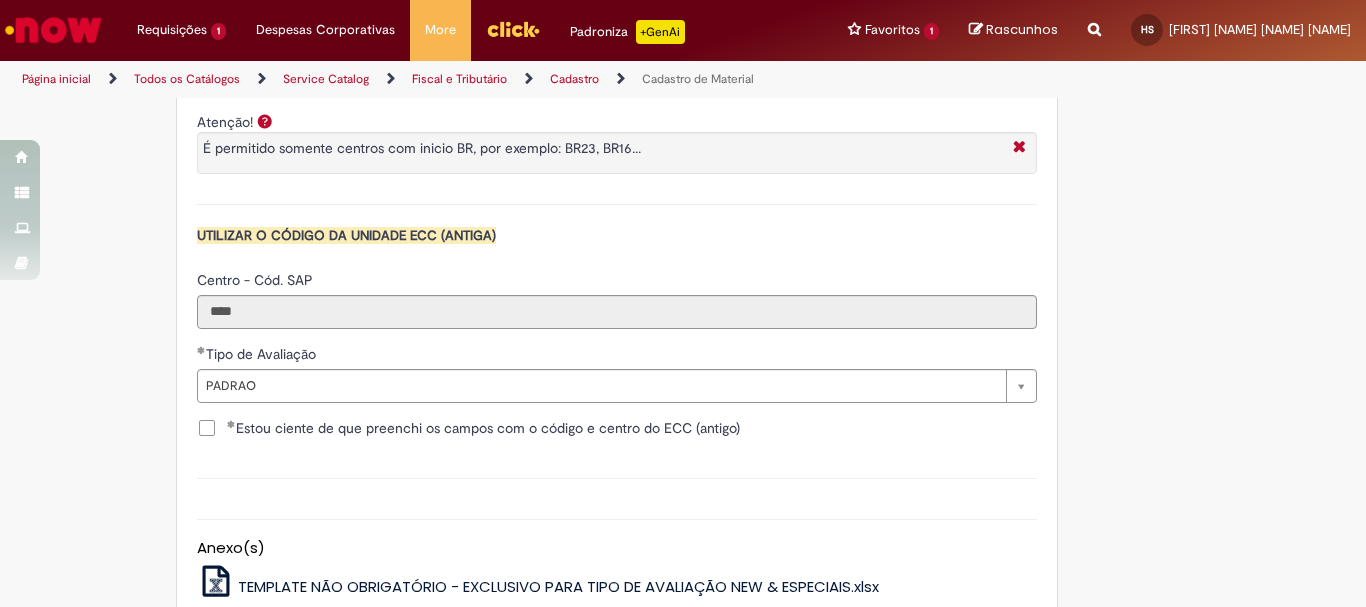 scroll, scrollTop: 2211, scrollLeft: 0, axis: vertical 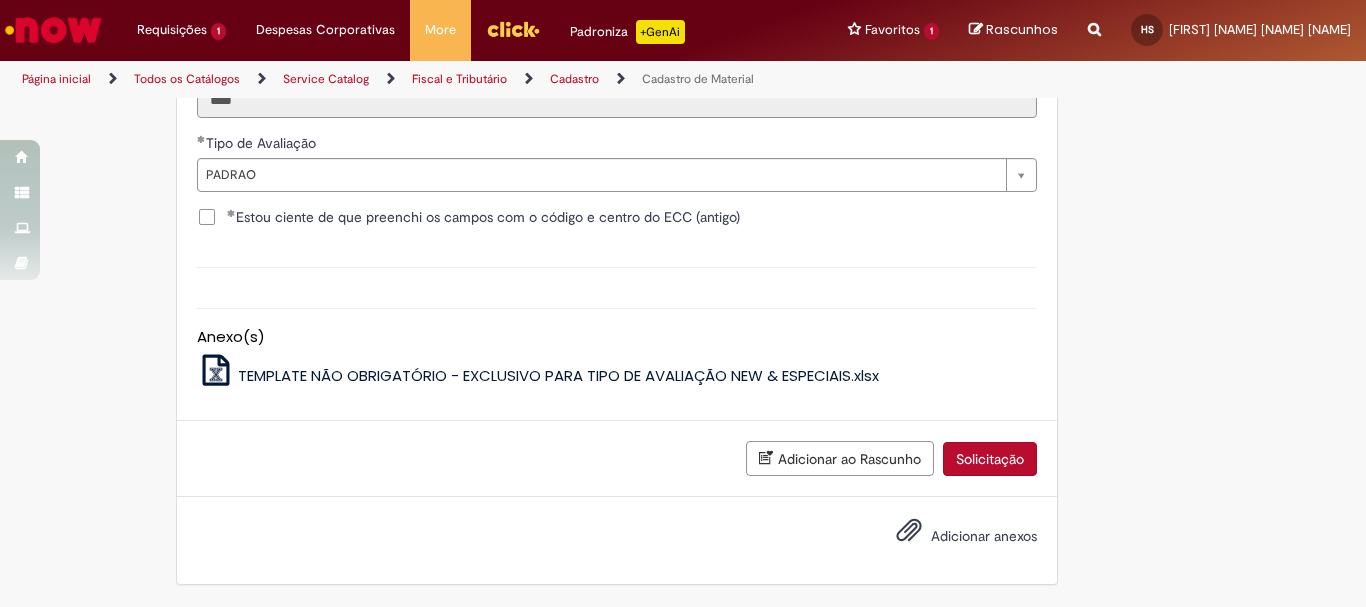 click on "Solicitação" at bounding box center (990, 459) 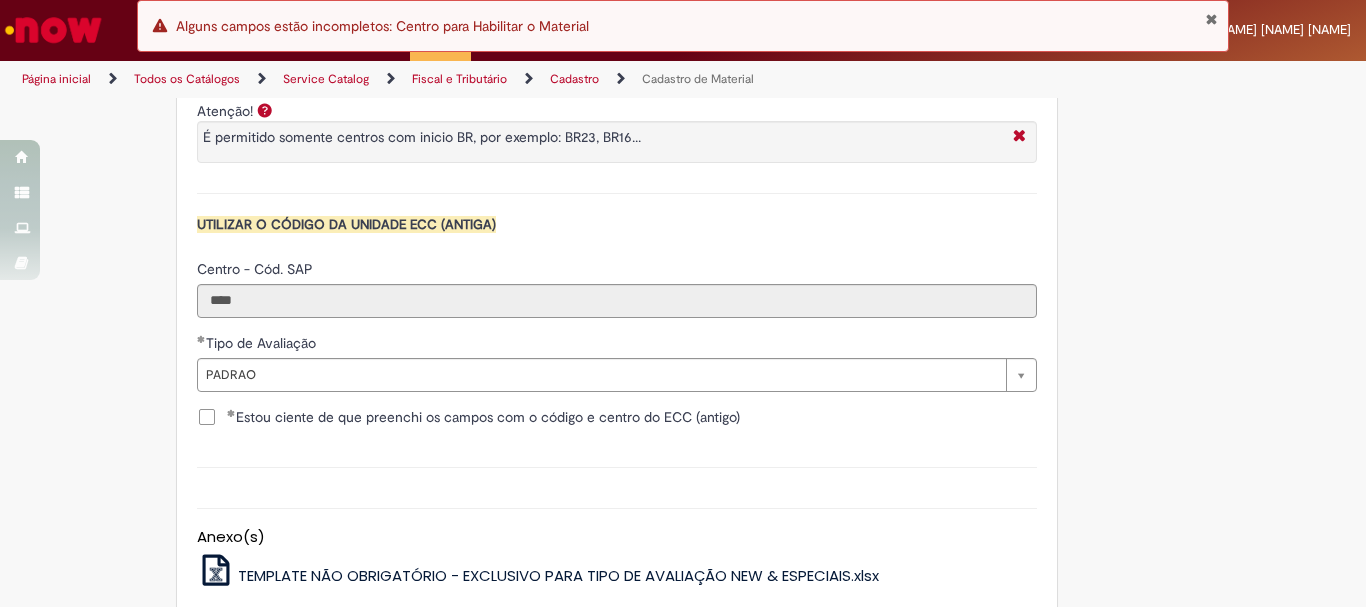 scroll, scrollTop: 1811, scrollLeft: 0, axis: vertical 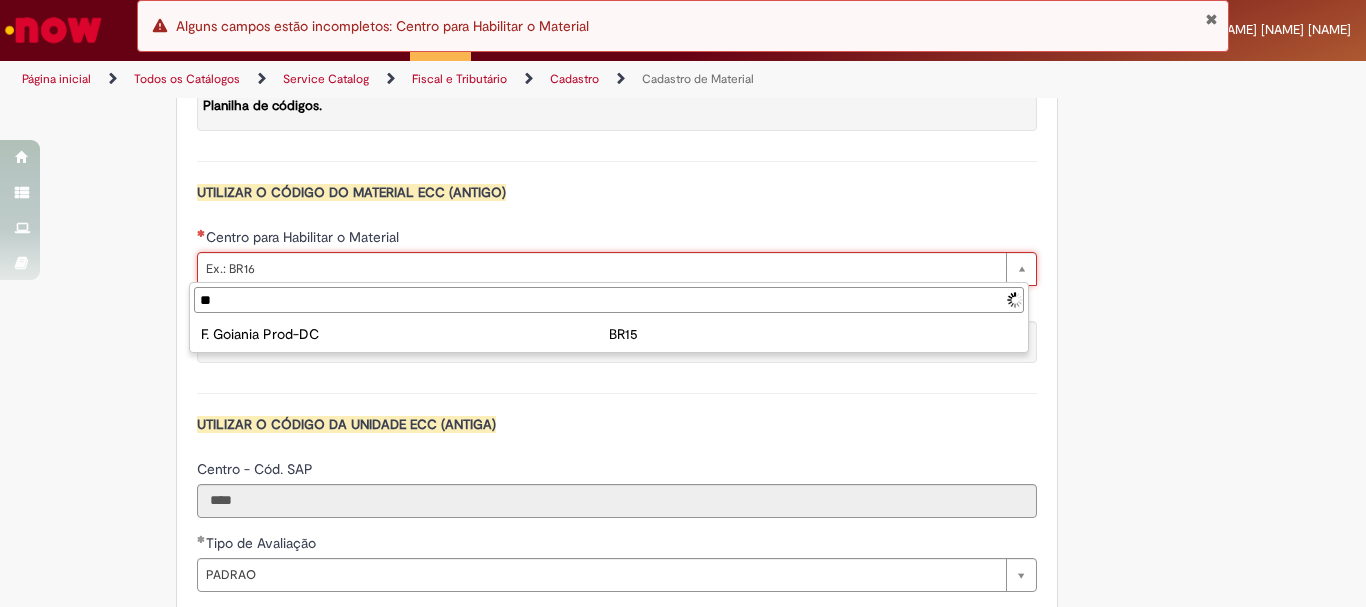 type on "*" 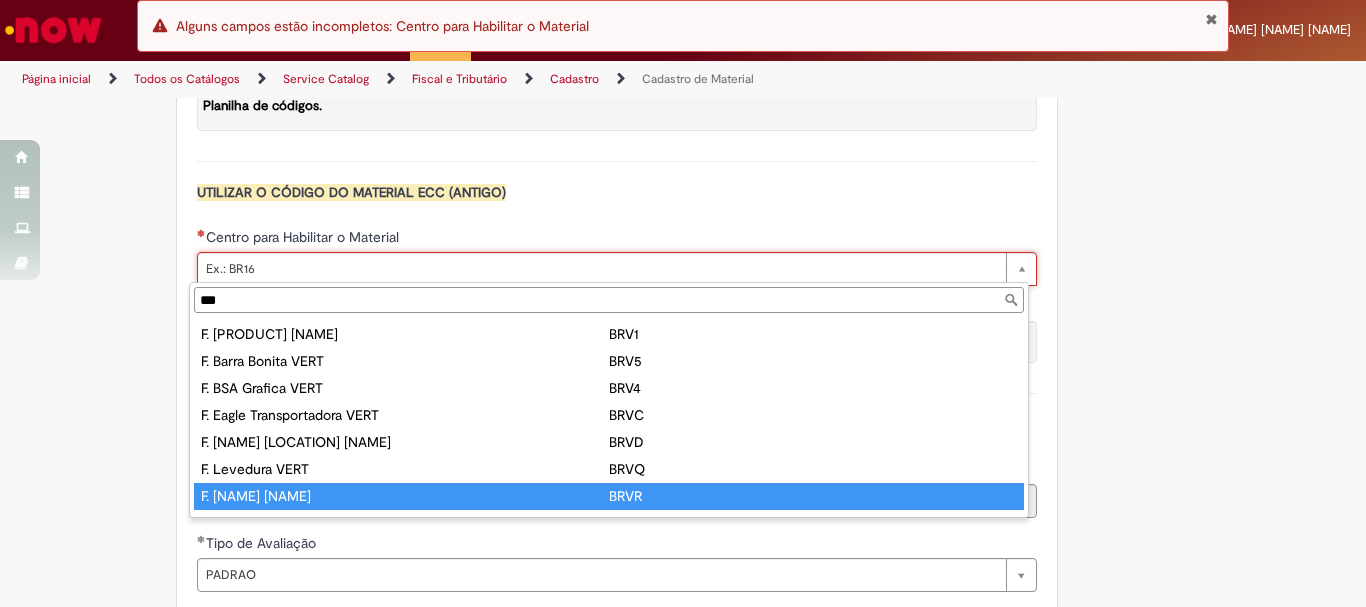 type on "***" 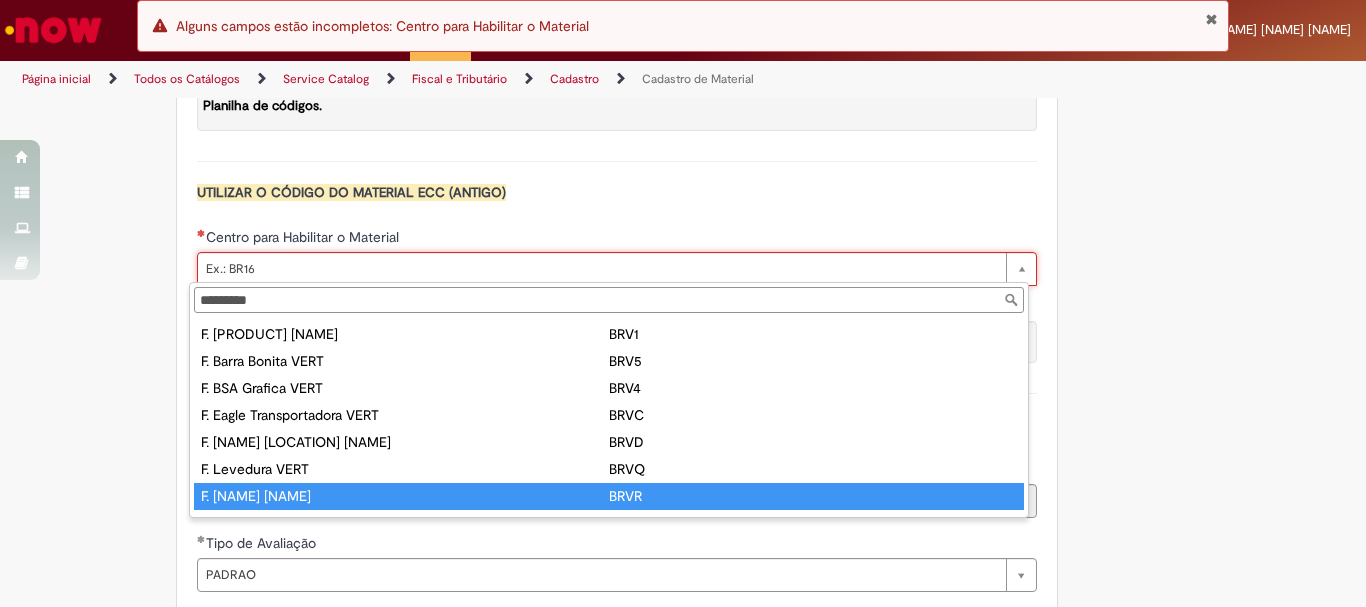 type on "****" 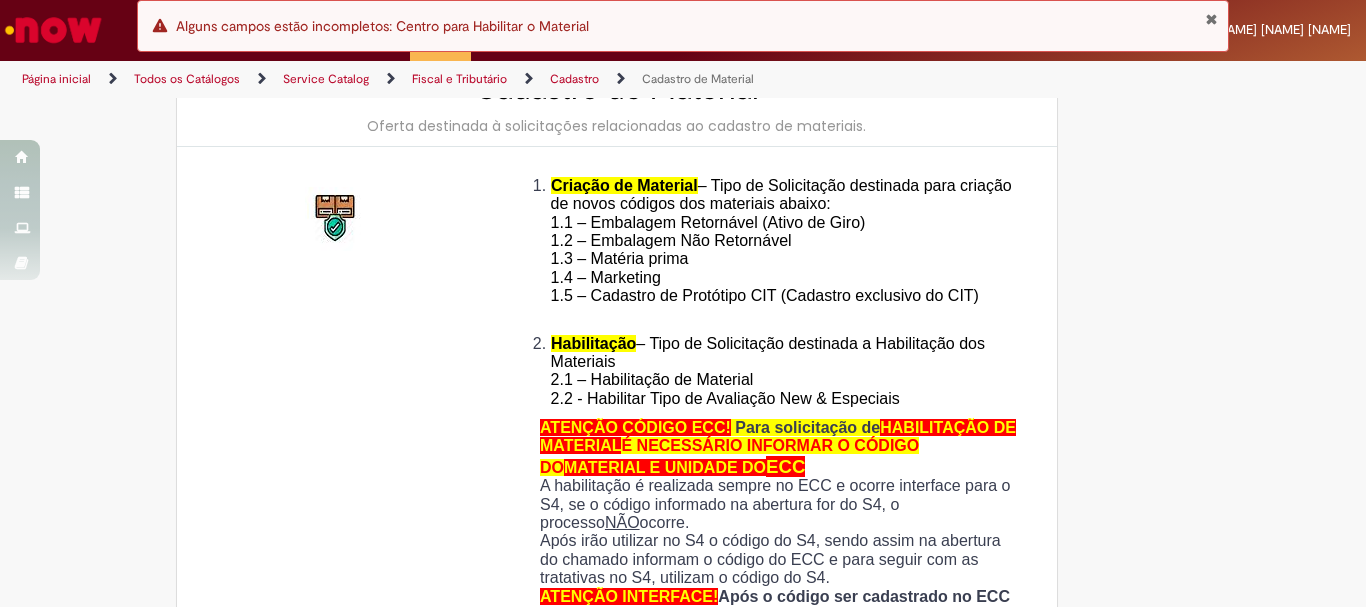 scroll, scrollTop: 0, scrollLeft: 0, axis: both 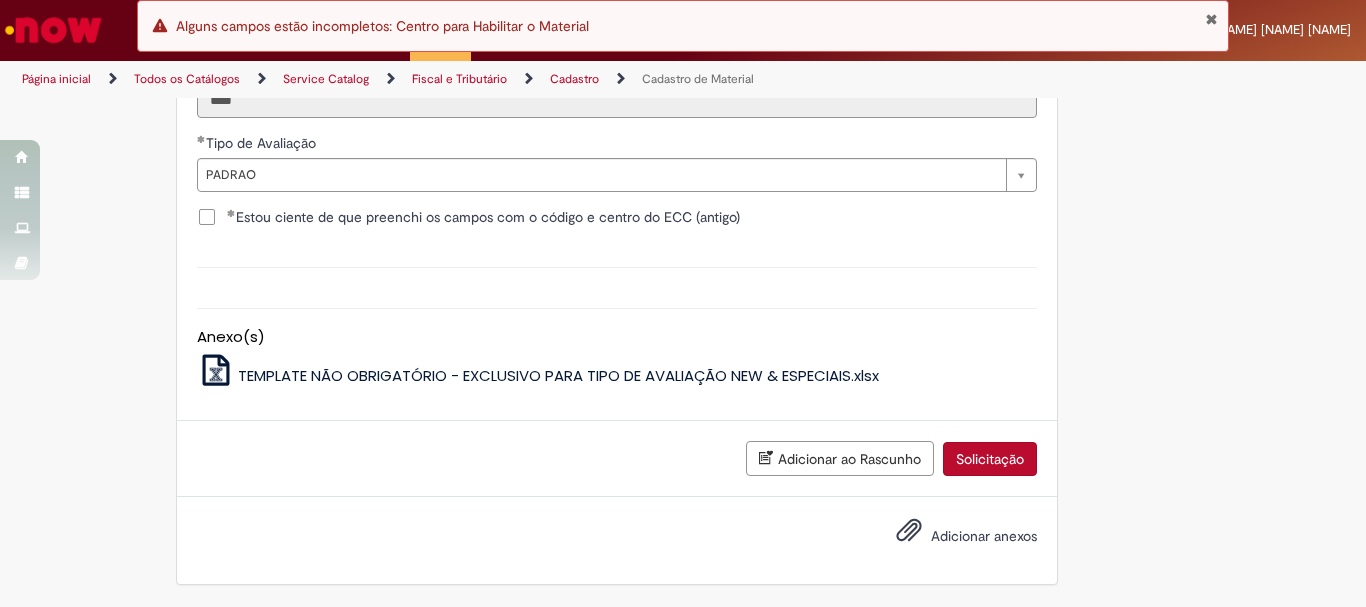 click on "Solicitação" at bounding box center [990, 459] 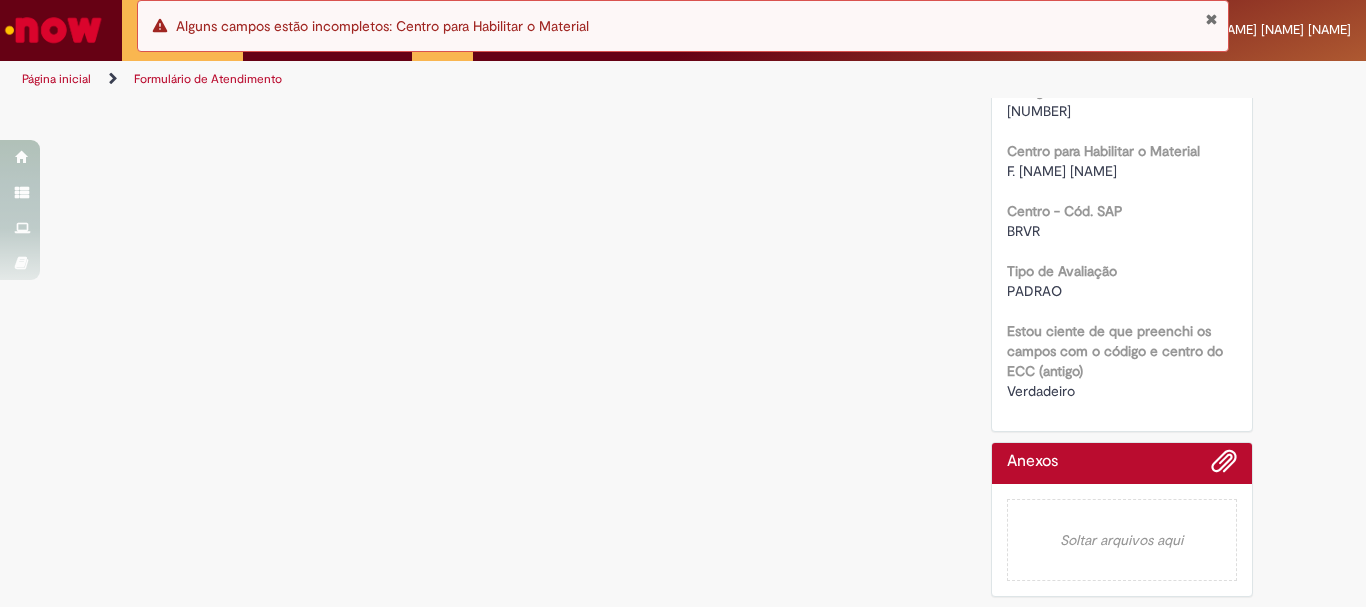 scroll, scrollTop: 0, scrollLeft: 0, axis: both 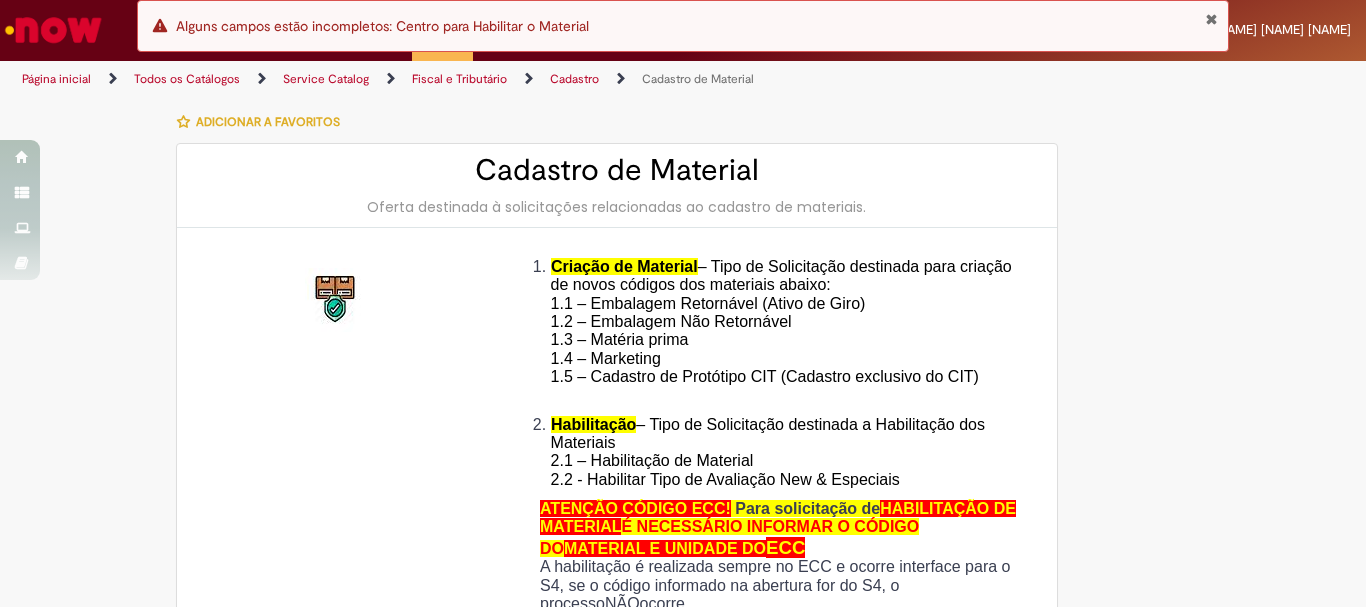 type on "********" 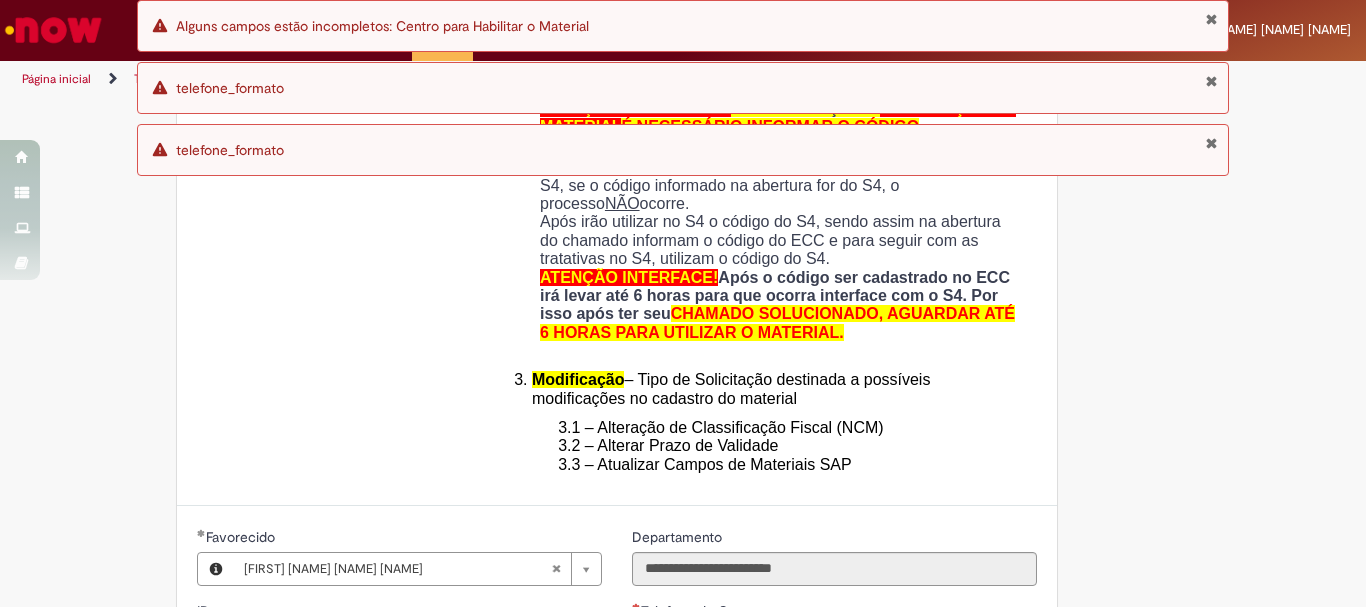 scroll, scrollTop: 600, scrollLeft: 0, axis: vertical 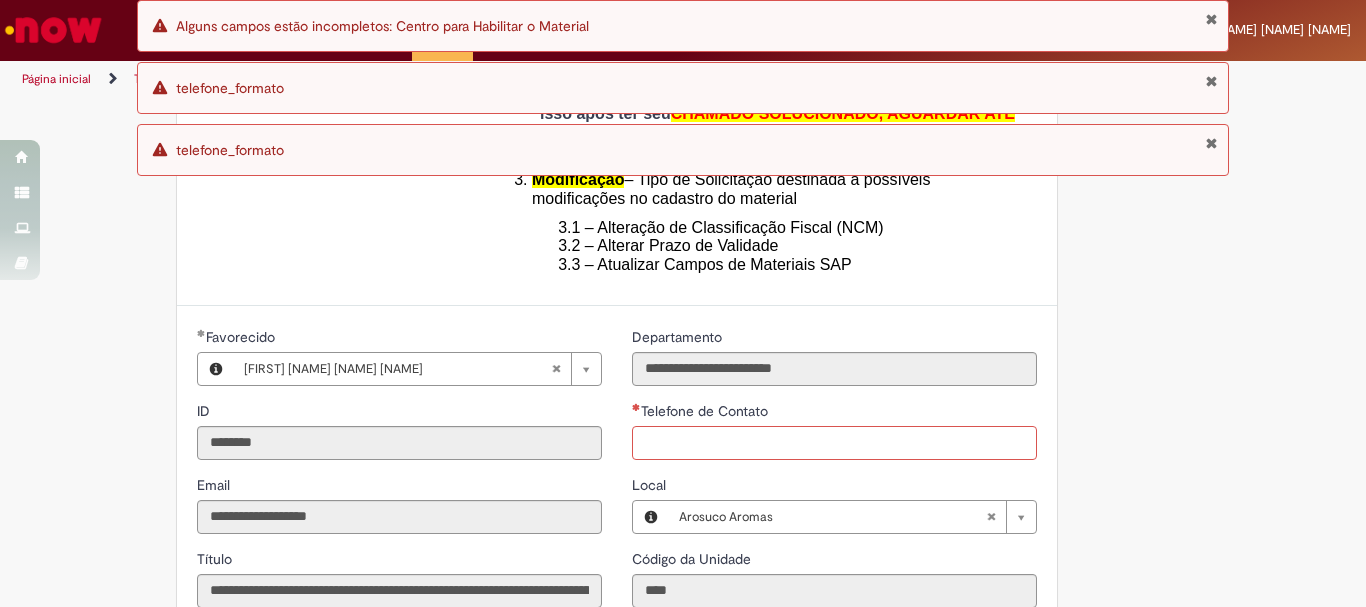 click on "Telefone de Contato" at bounding box center [834, 443] 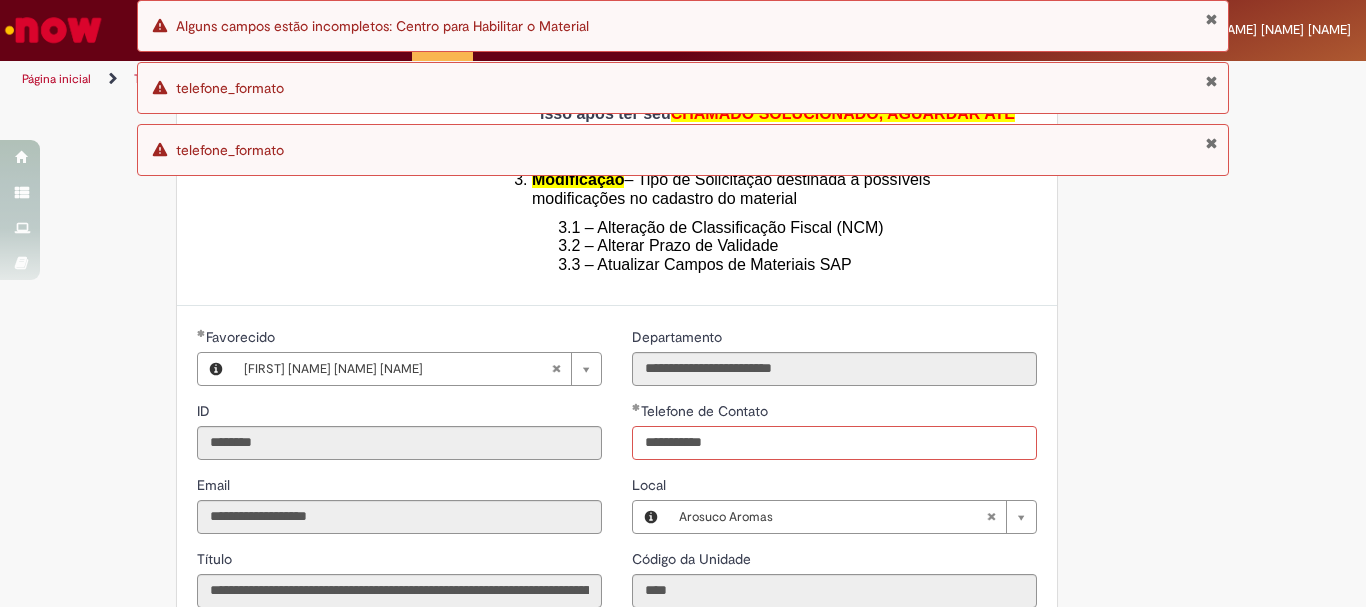 scroll, scrollTop: 900, scrollLeft: 0, axis: vertical 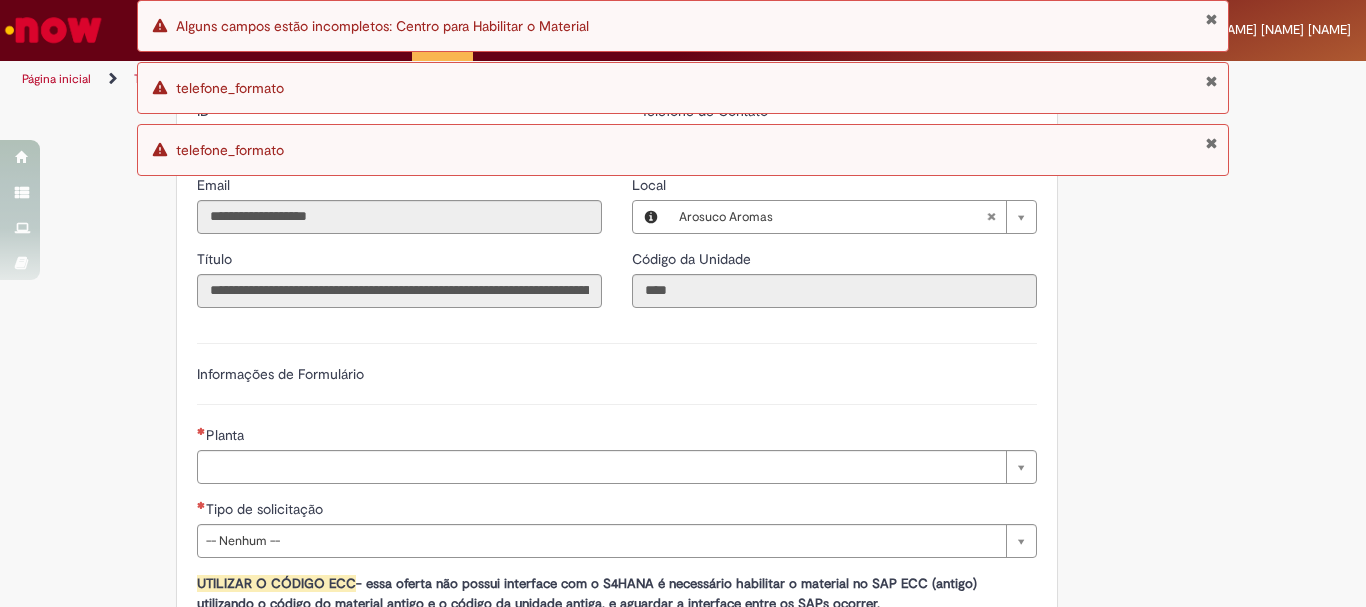 type on "**********" 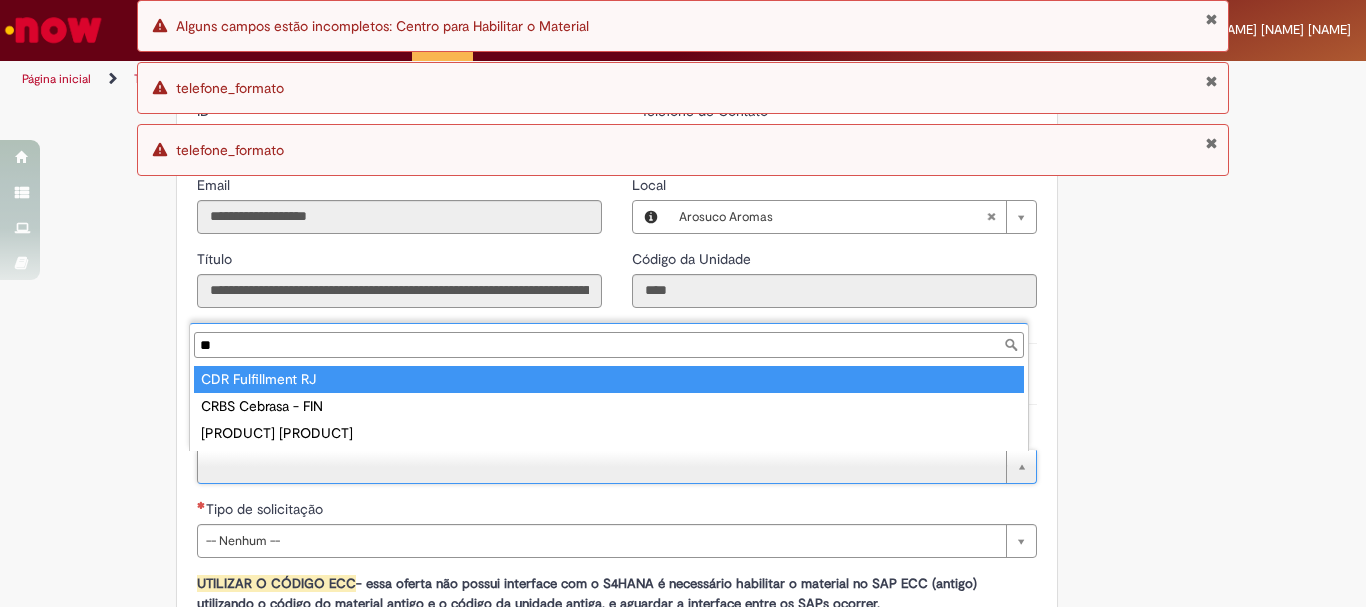 type on "*" 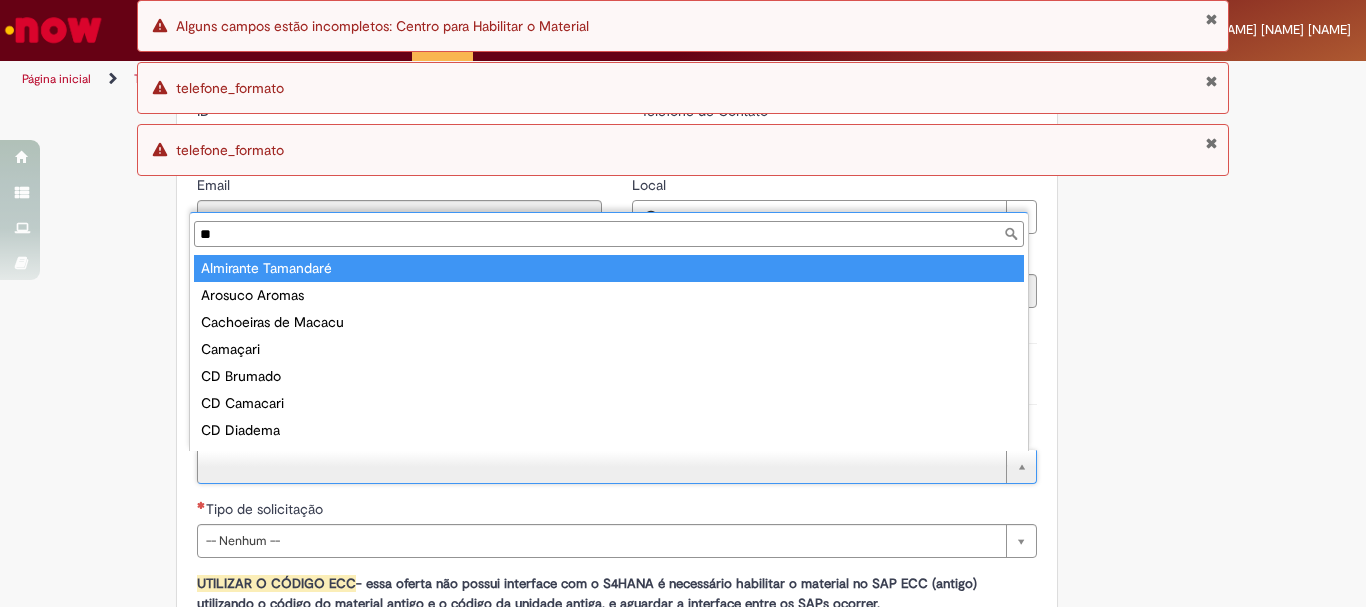scroll, scrollTop: 16, scrollLeft: 0, axis: vertical 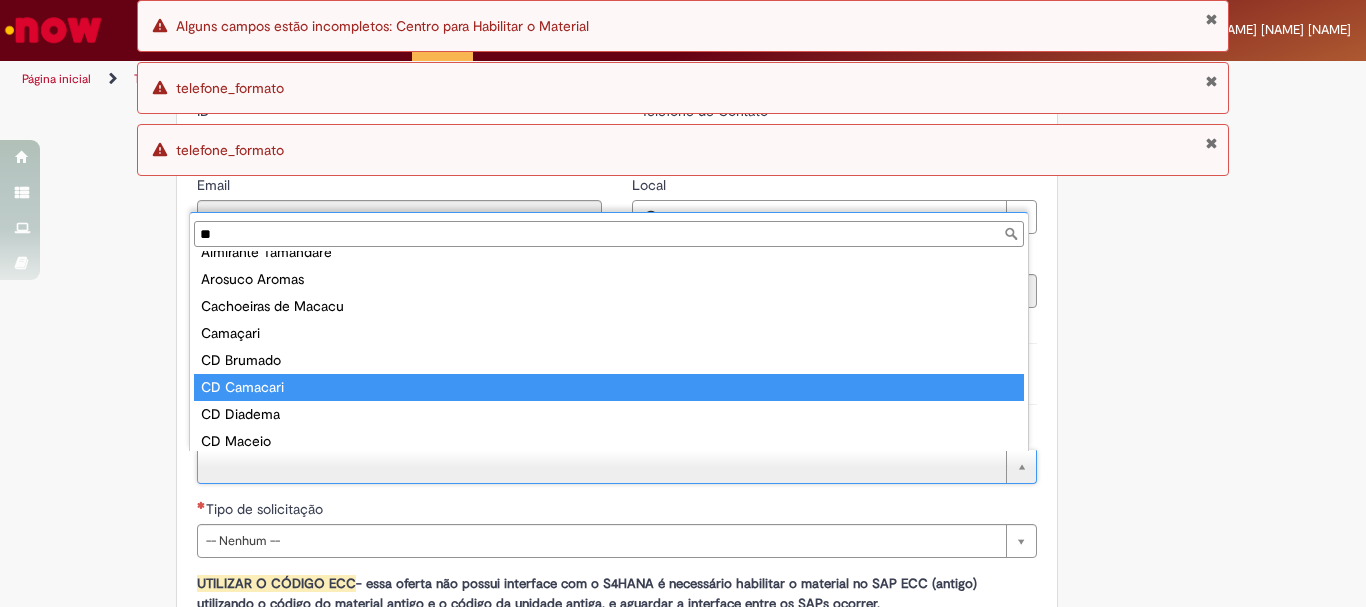 type on "*" 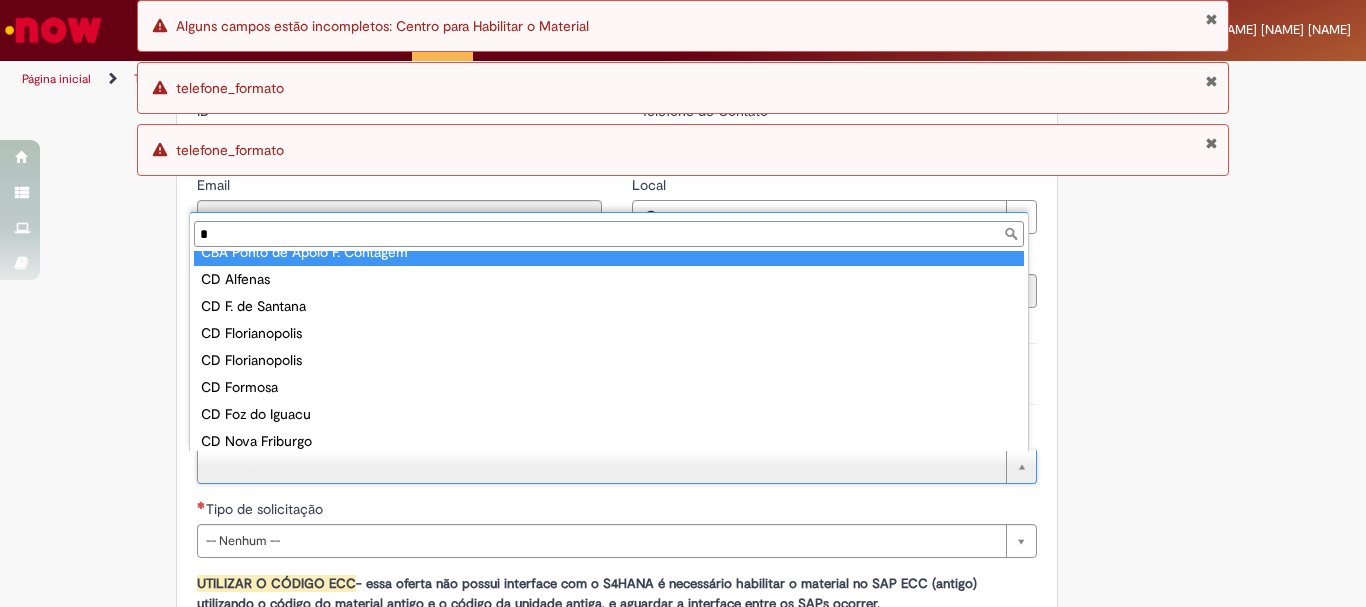 scroll, scrollTop: 0, scrollLeft: 0, axis: both 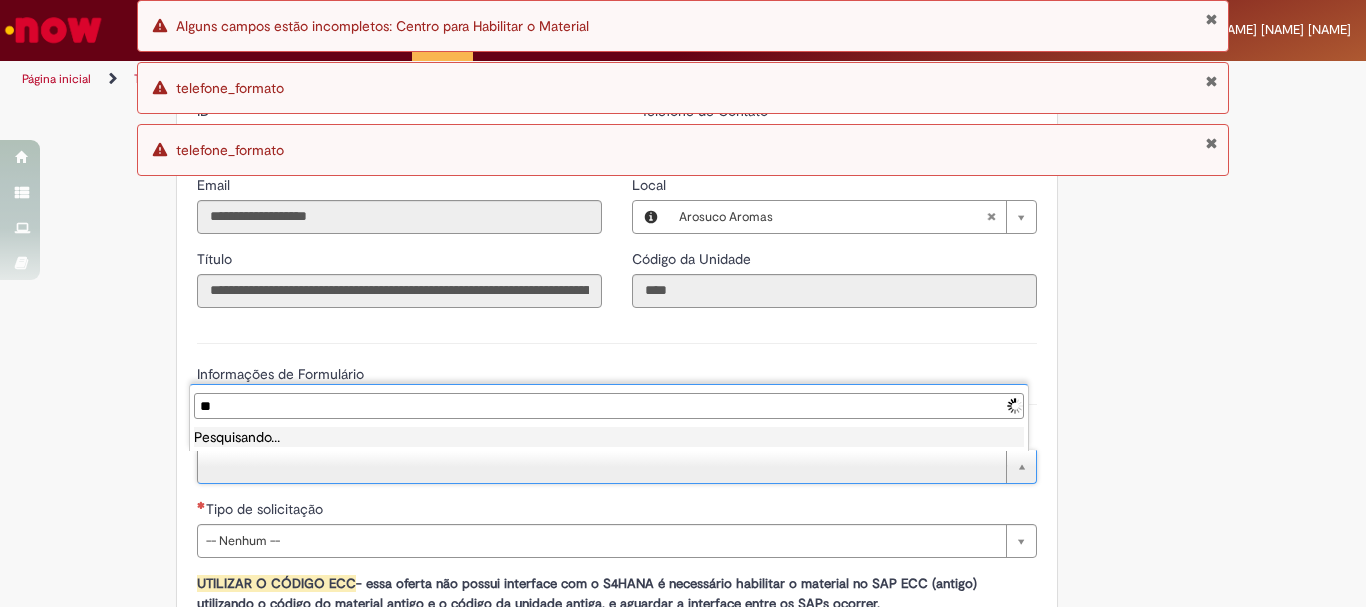 type on "*" 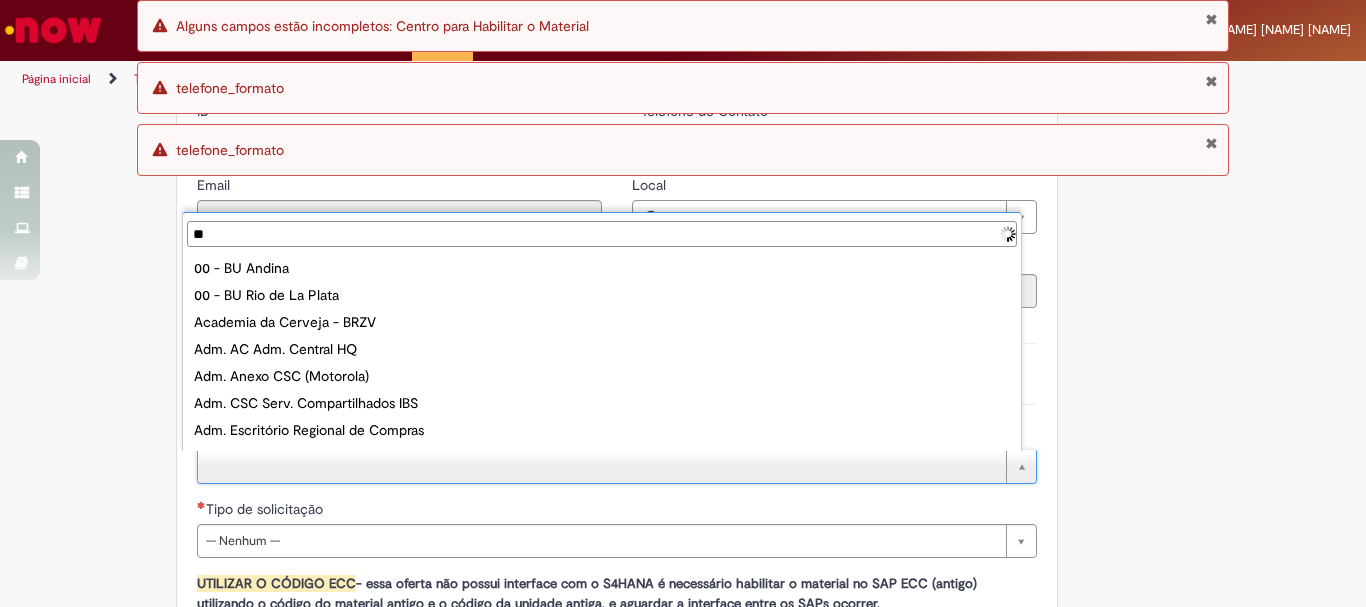 type on "***" 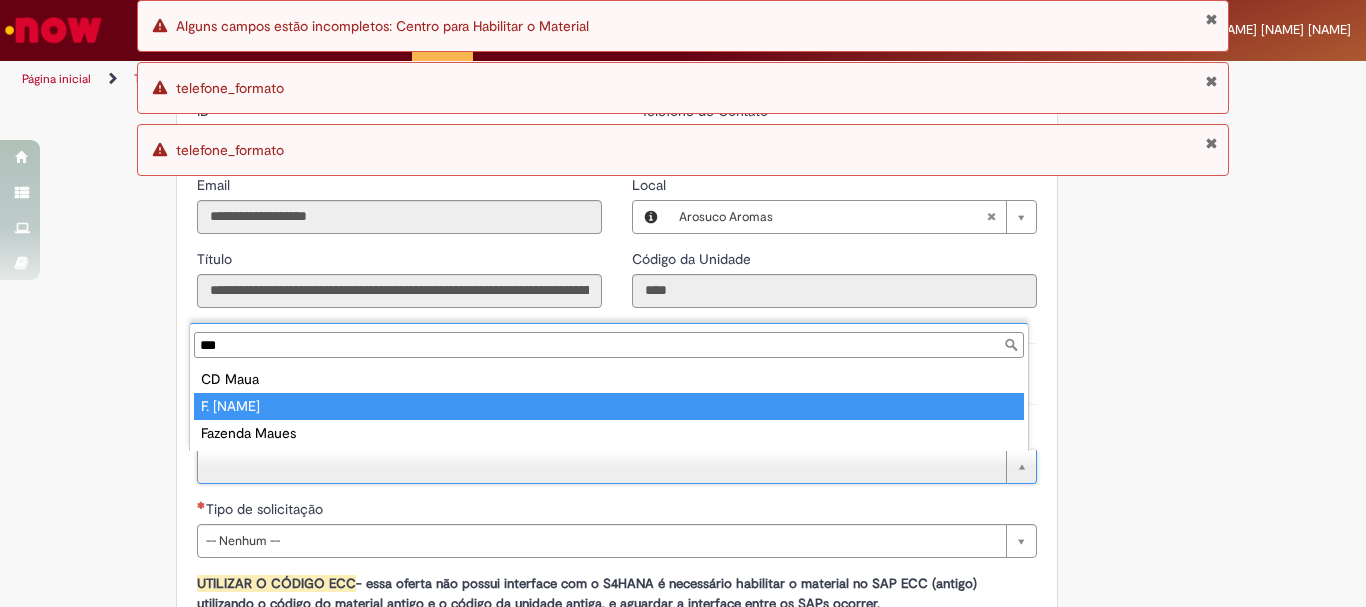 type on "********" 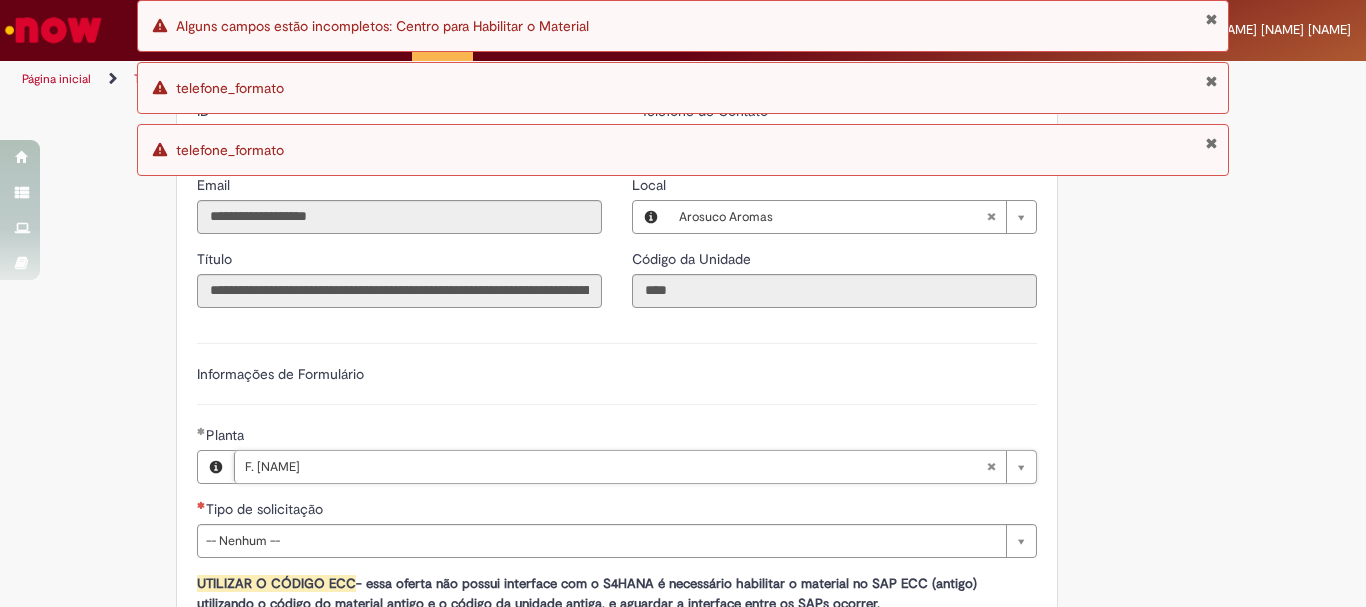 scroll, scrollTop: 1200, scrollLeft: 0, axis: vertical 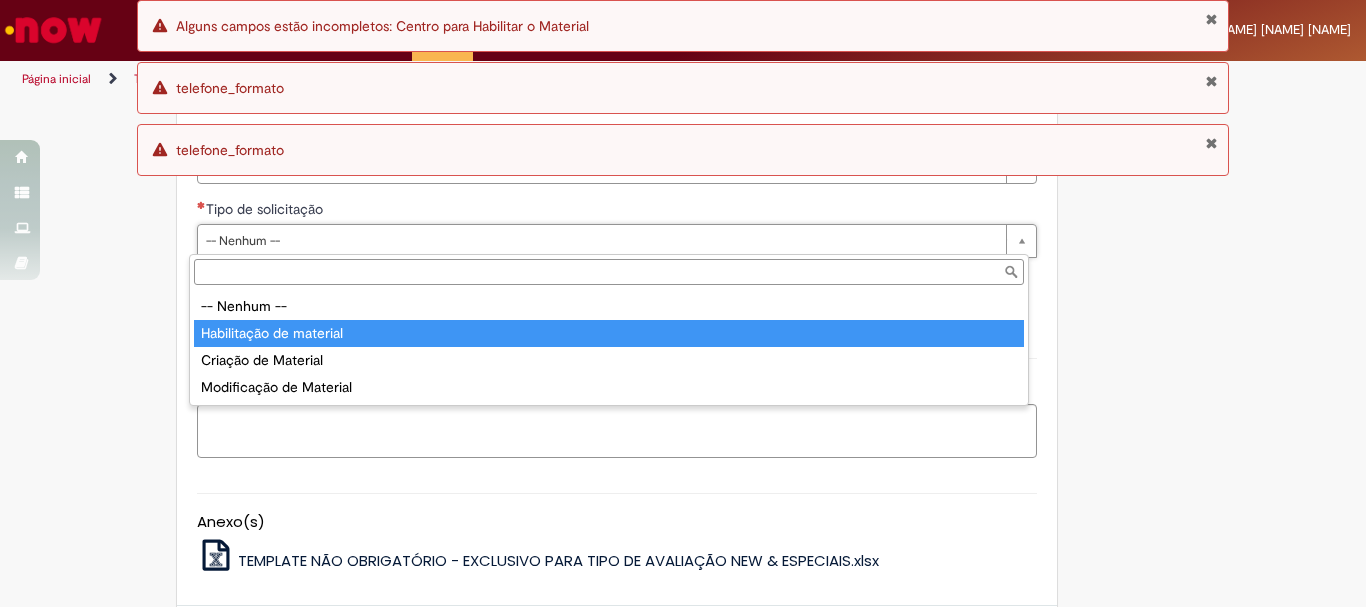type on "**********" 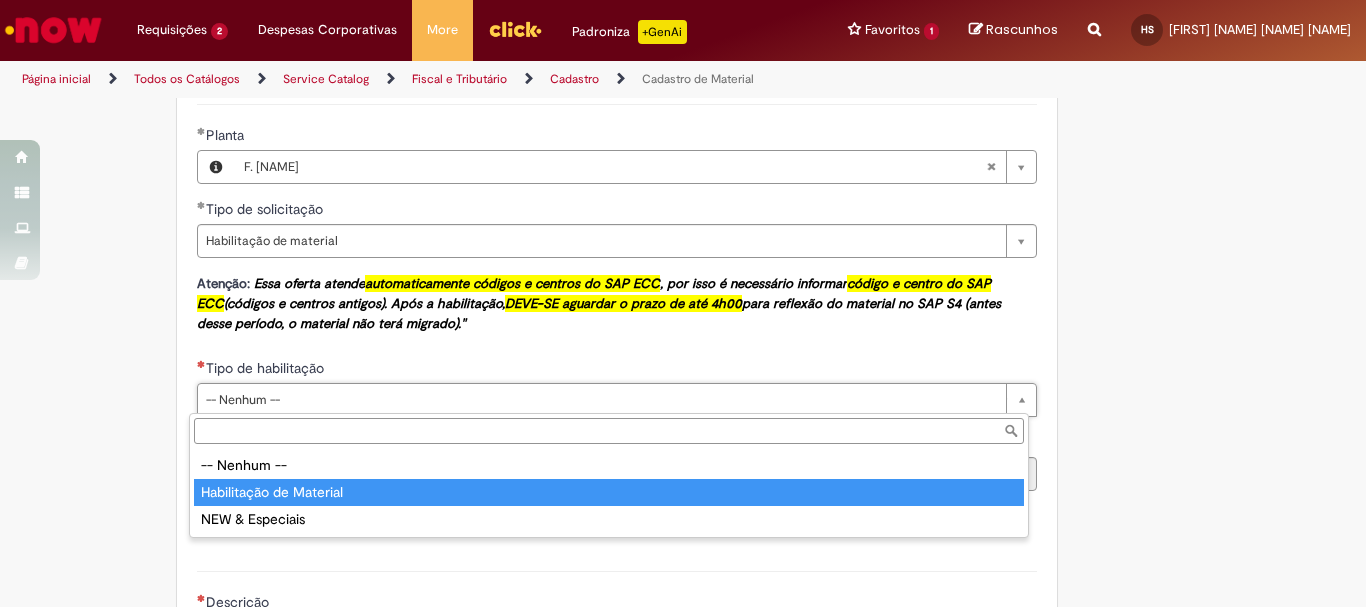 type on "**********" 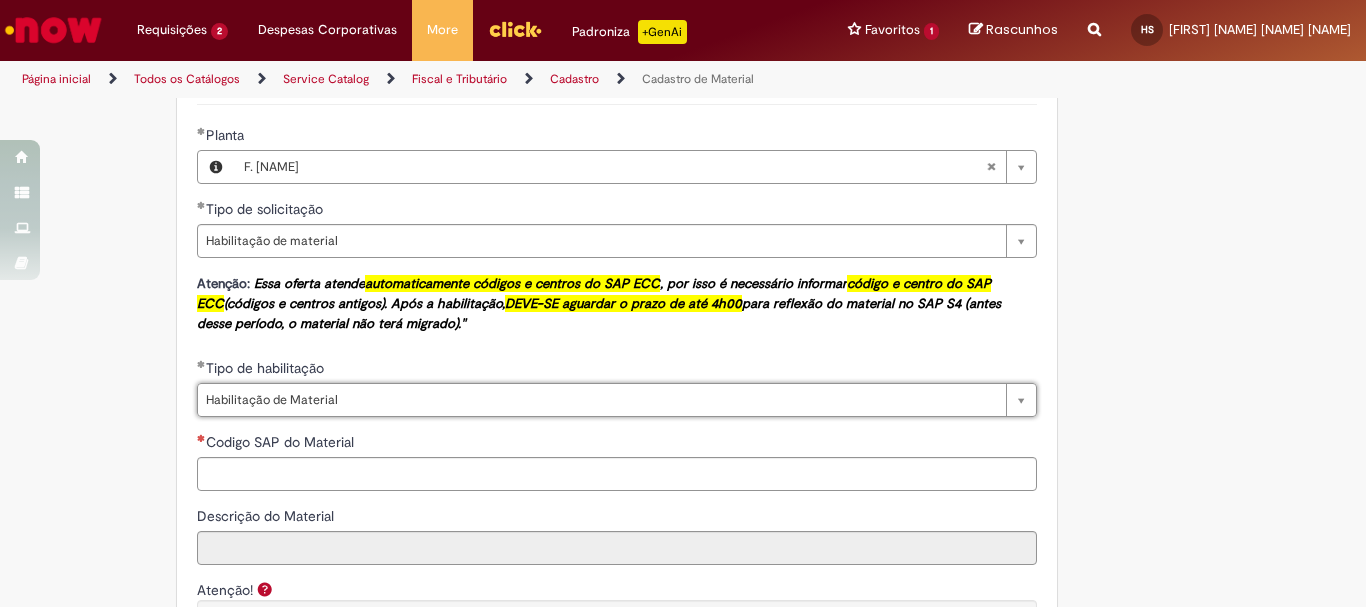 scroll, scrollTop: 1400, scrollLeft: 0, axis: vertical 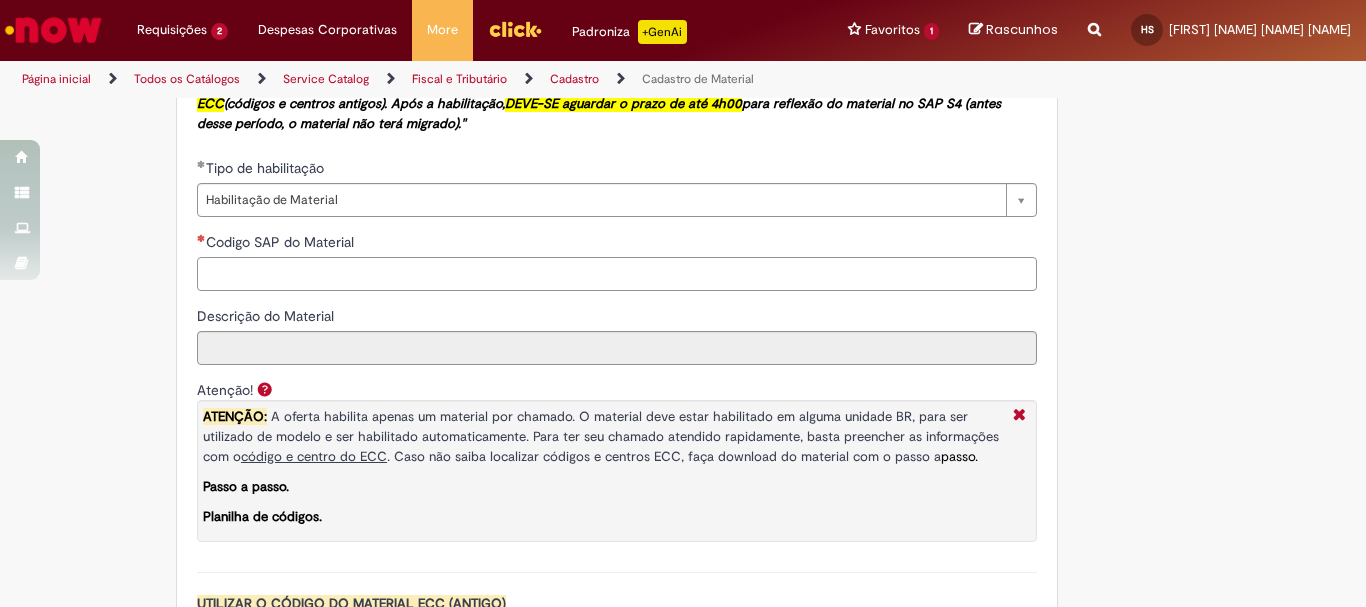 click on "Codigo SAP do Material" at bounding box center (617, 274) 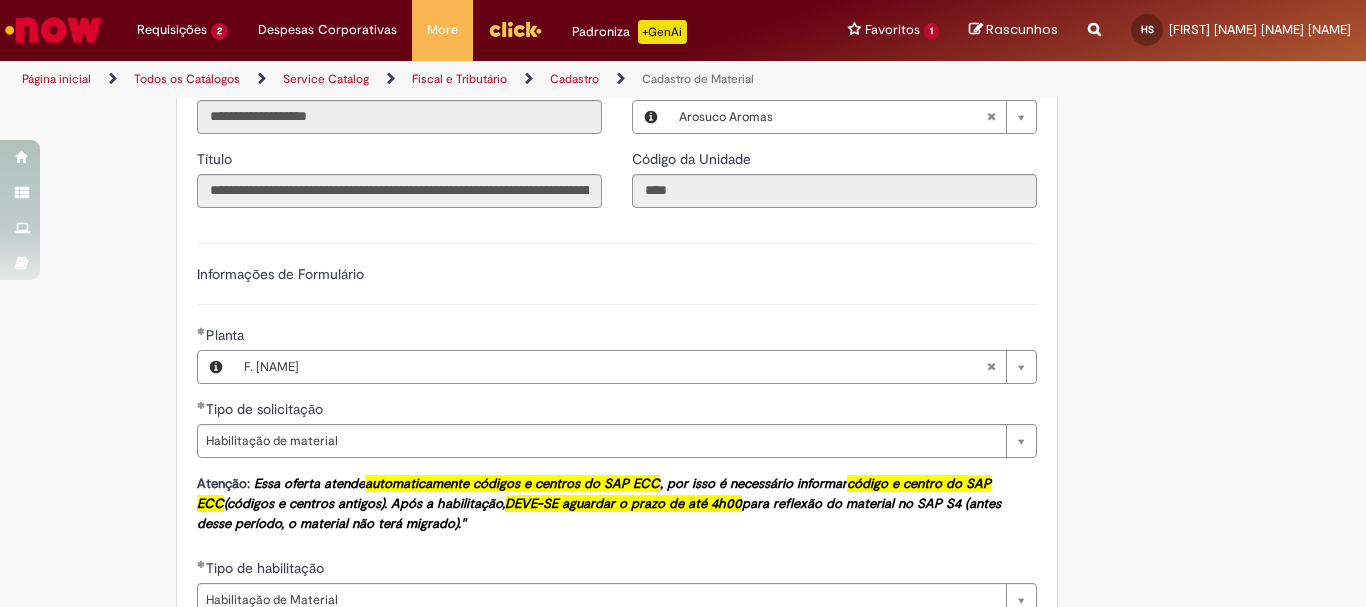 scroll, scrollTop: 1400, scrollLeft: 0, axis: vertical 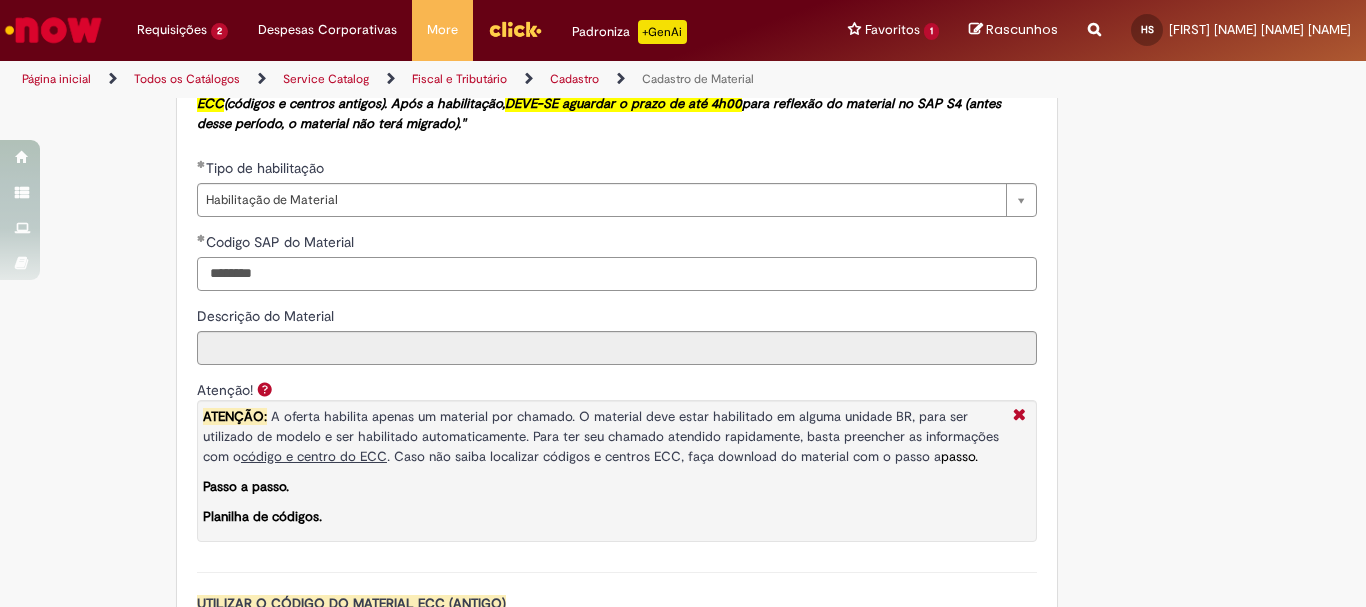 type on "********" 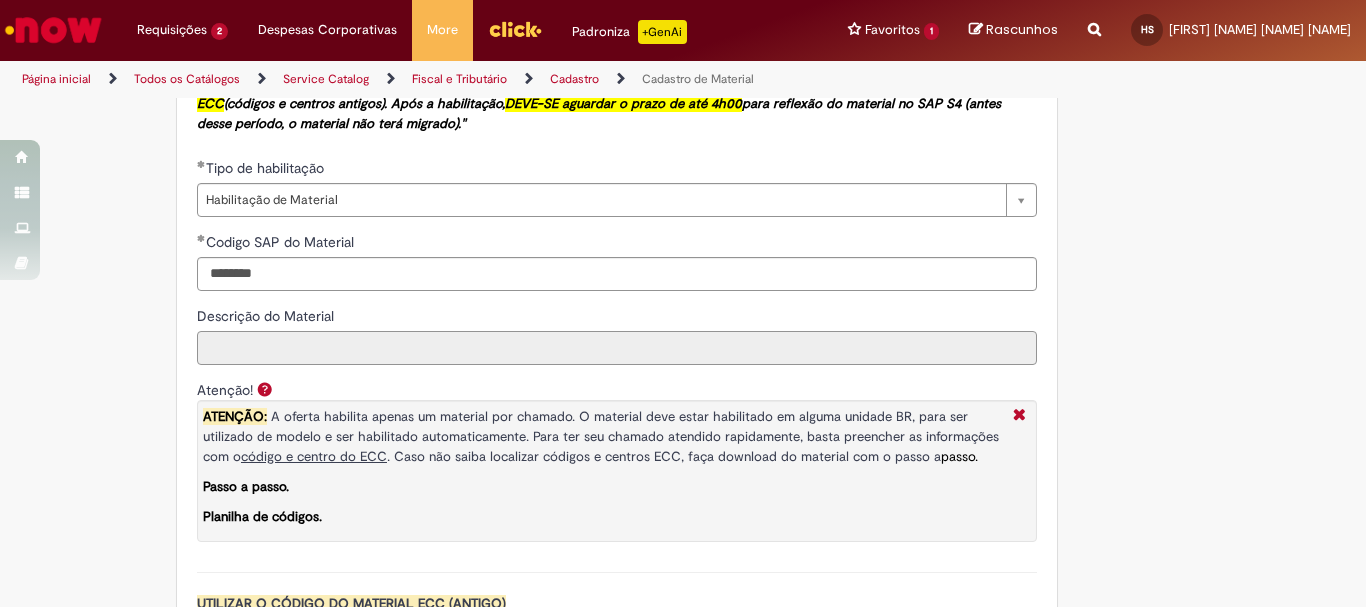 click on "Descrição do Material" at bounding box center [617, 348] 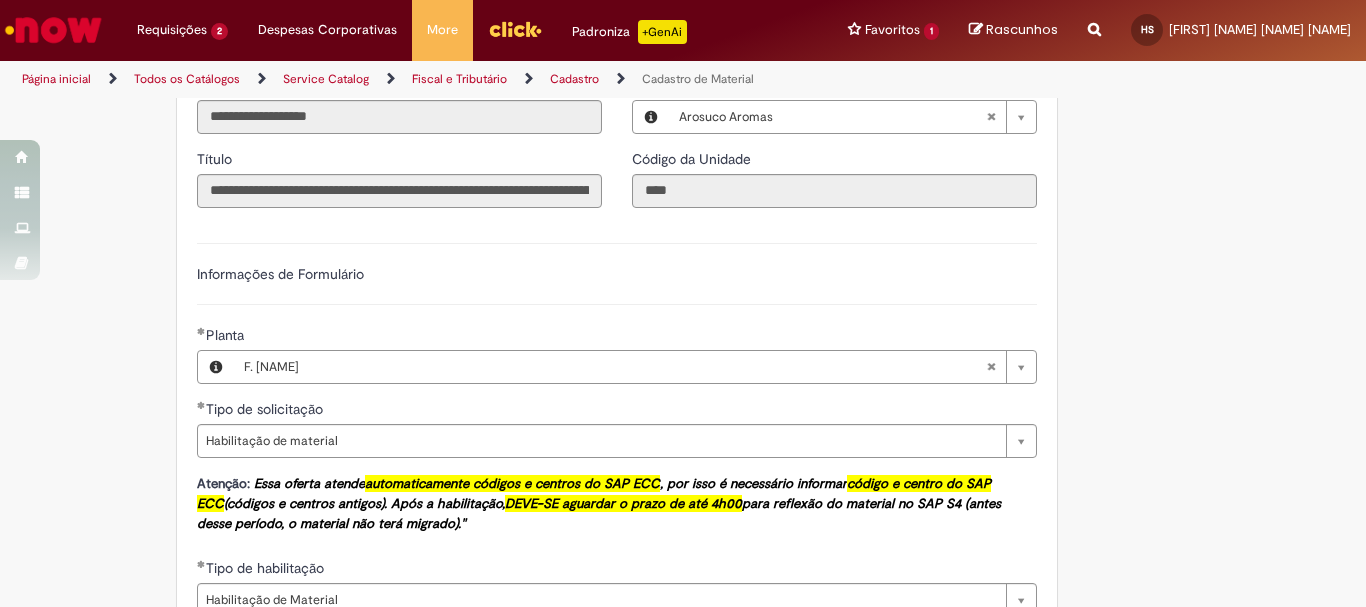 scroll, scrollTop: 1300, scrollLeft: 0, axis: vertical 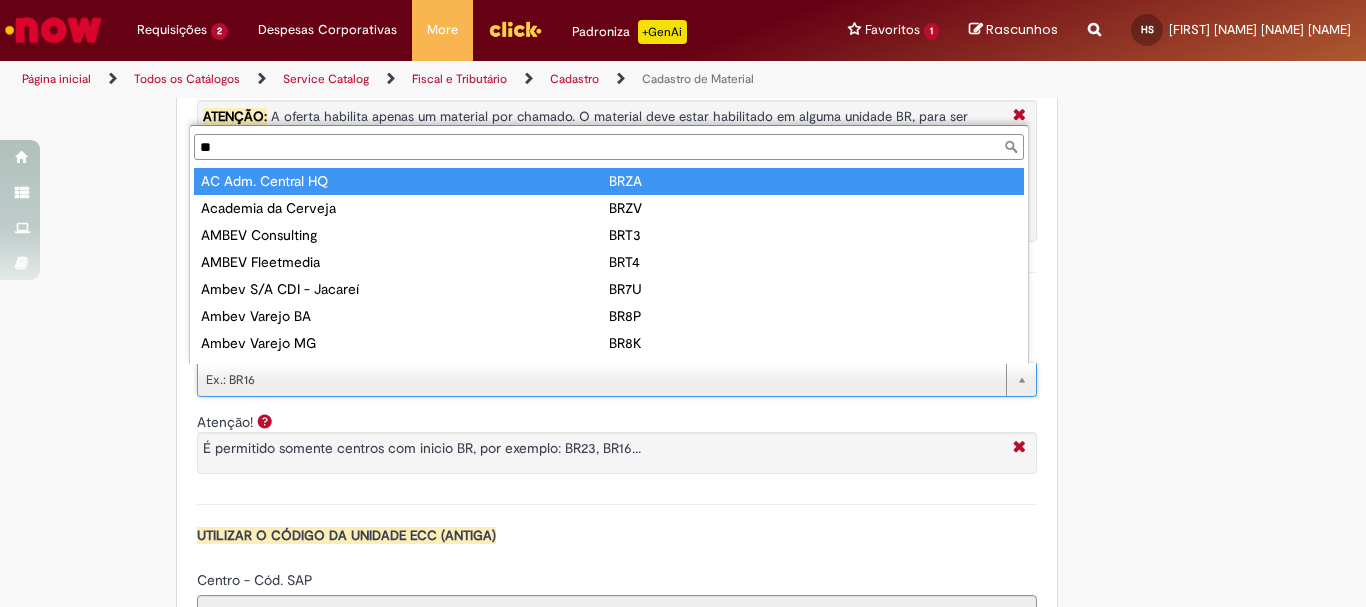 type on "*" 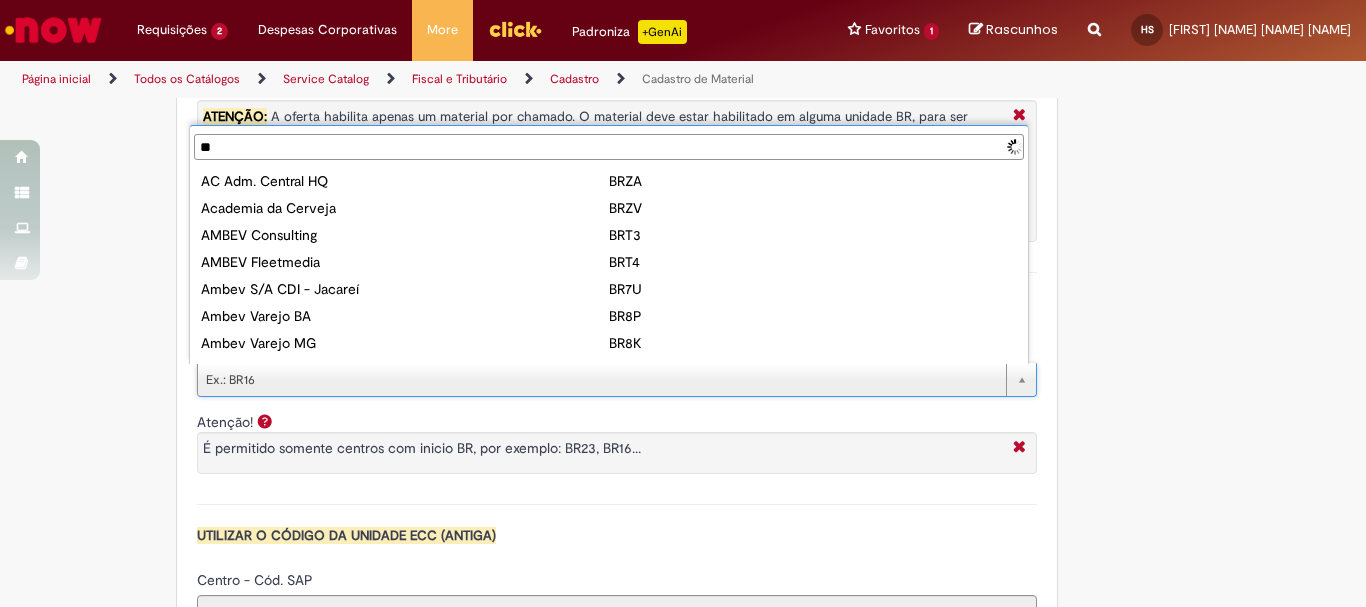 type on "***" 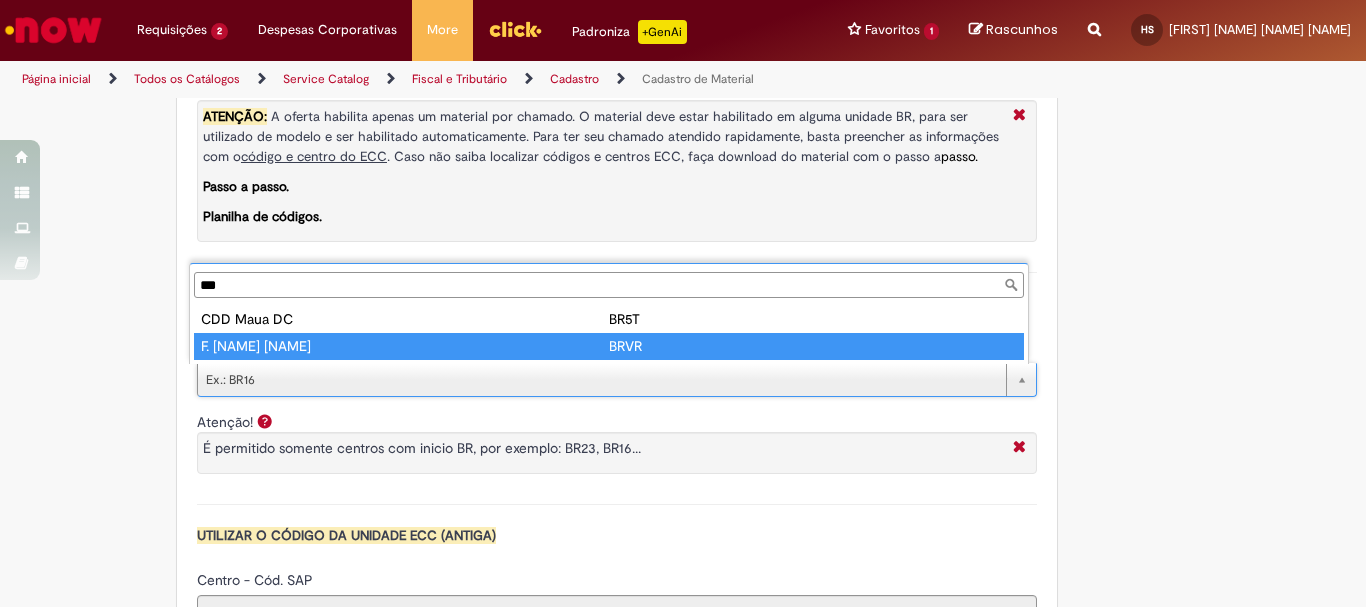 type on "**********" 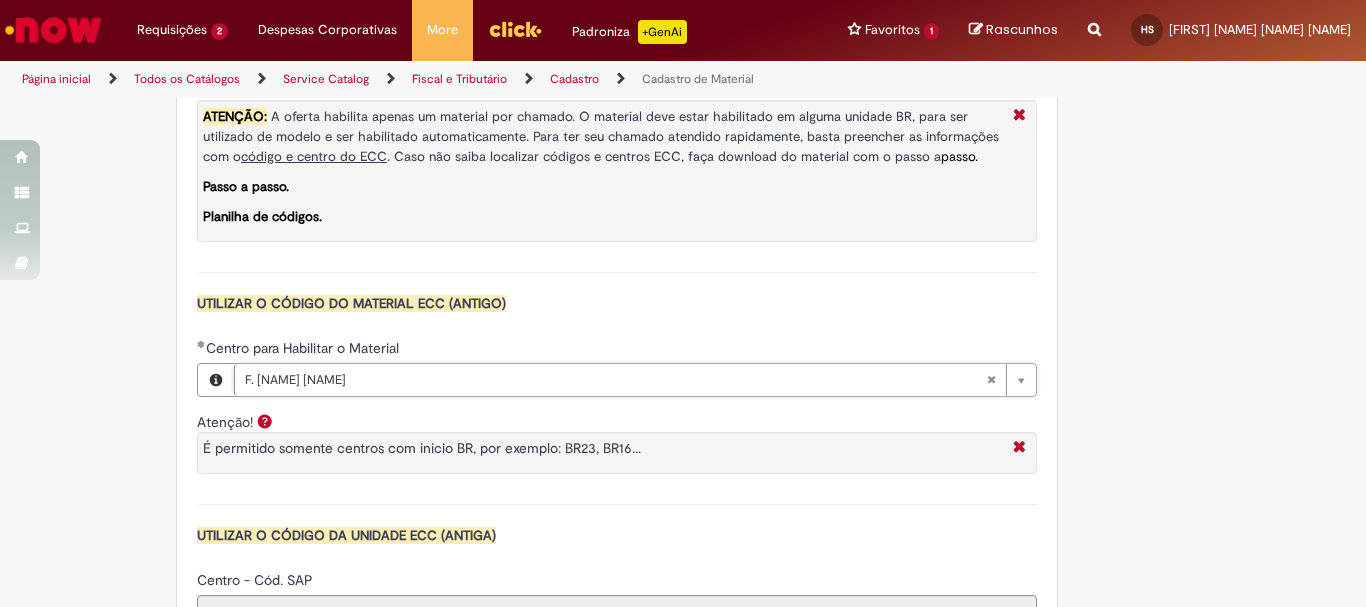 type on "****" 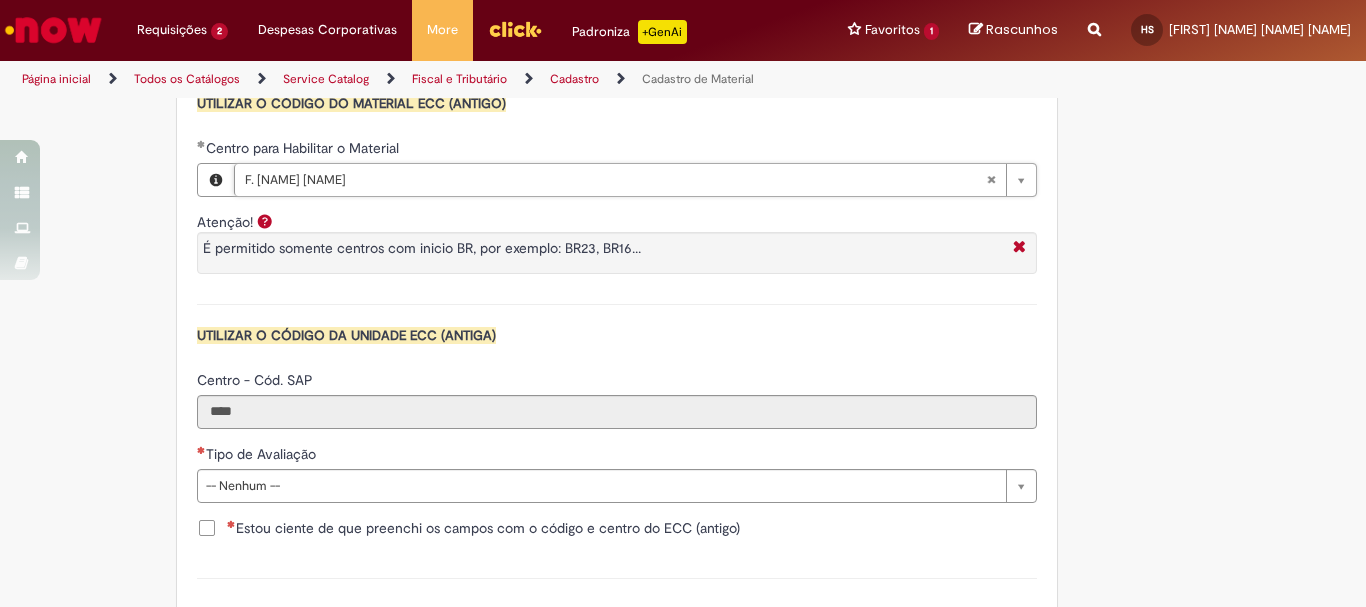 scroll, scrollTop: 2100, scrollLeft: 0, axis: vertical 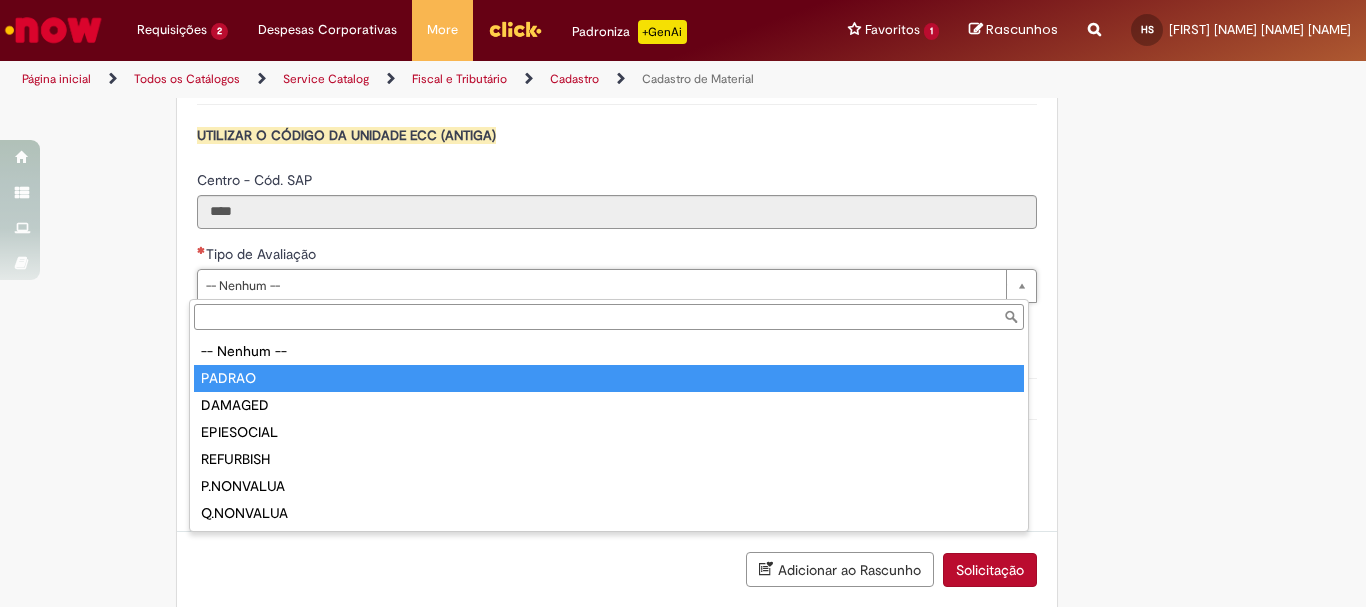 type on "******" 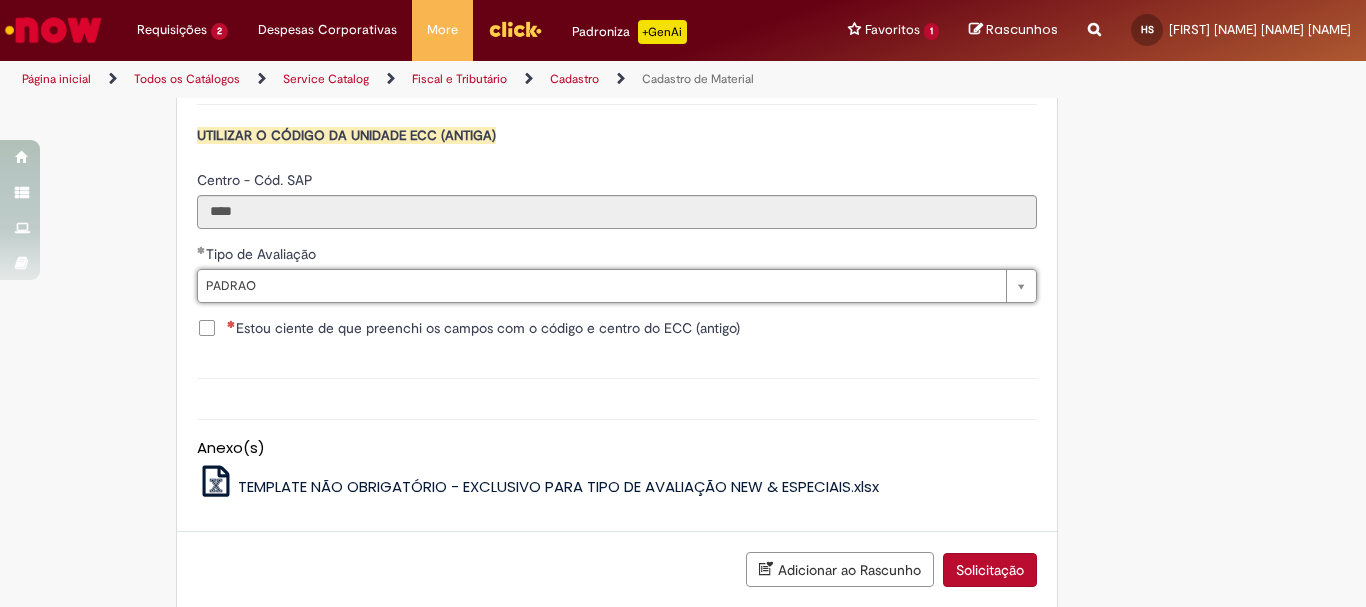 click on "Estou ciente de que preenchi os campos com o código e centro do ECC  (antigo)" at bounding box center (483, 328) 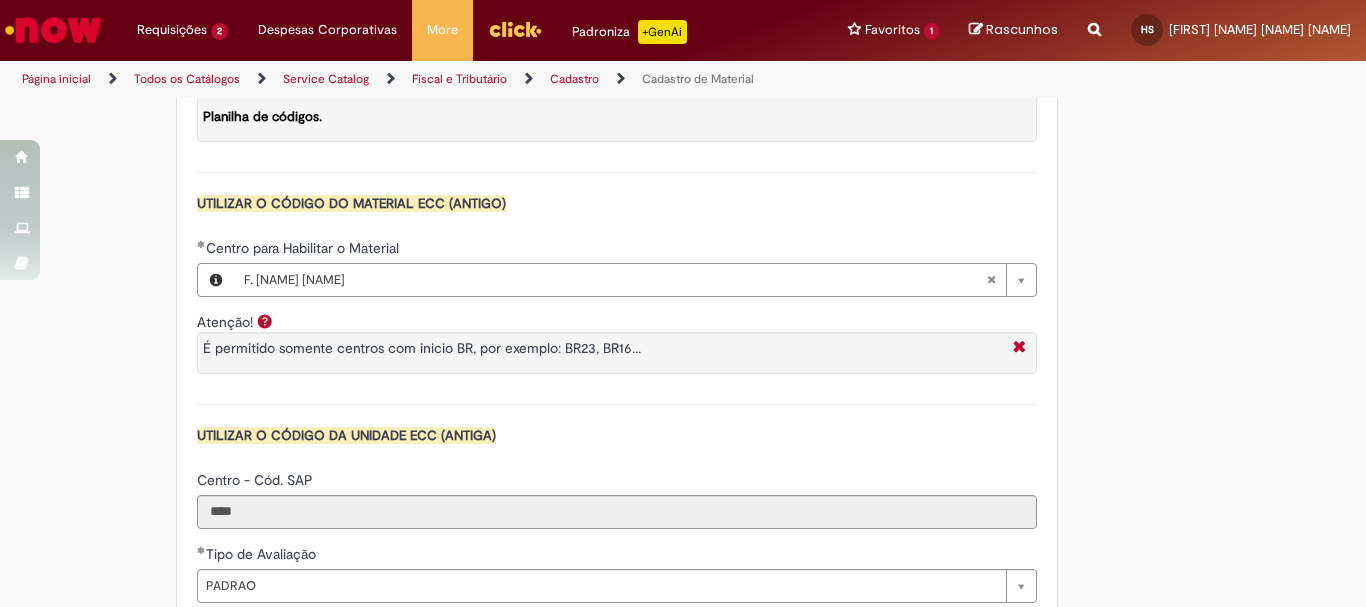 scroll, scrollTop: 2200, scrollLeft: 0, axis: vertical 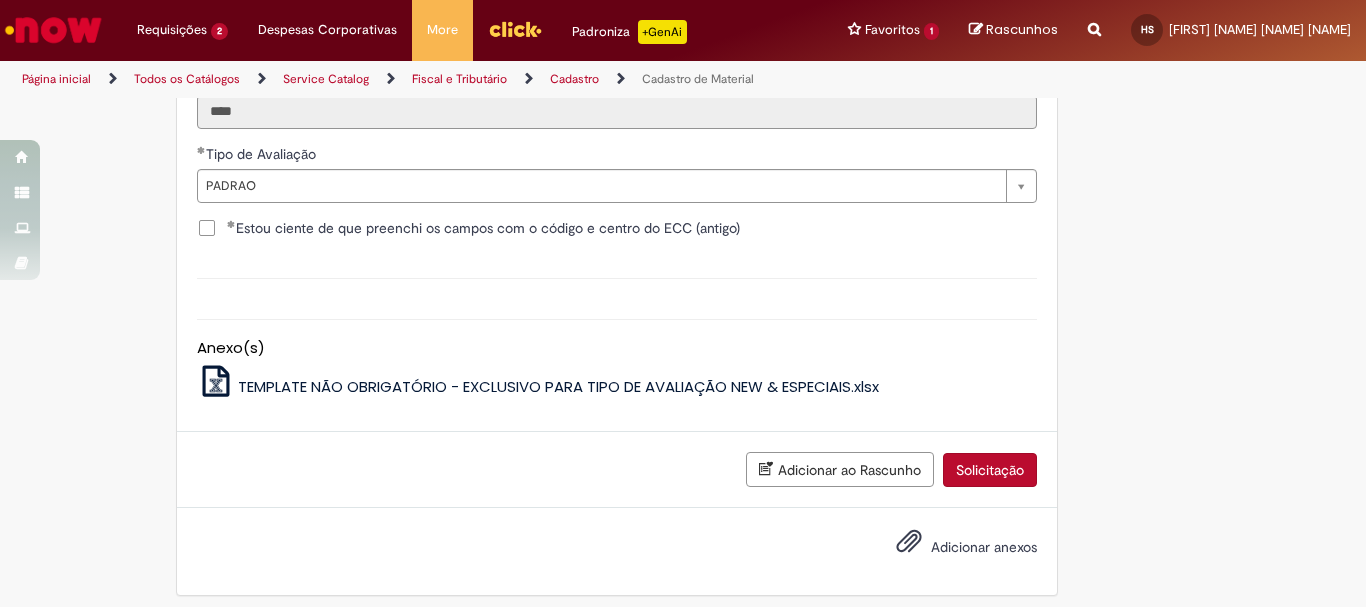 click on "Solicitação" at bounding box center [990, 470] 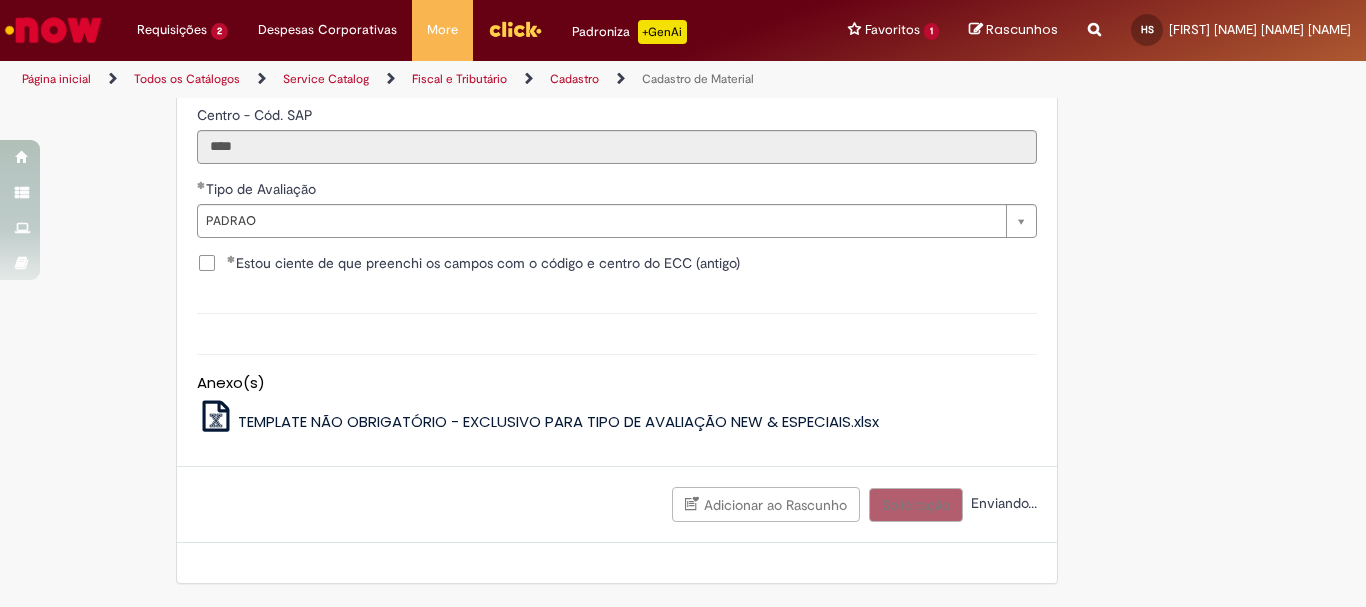 scroll, scrollTop: 2165, scrollLeft: 0, axis: vertical 